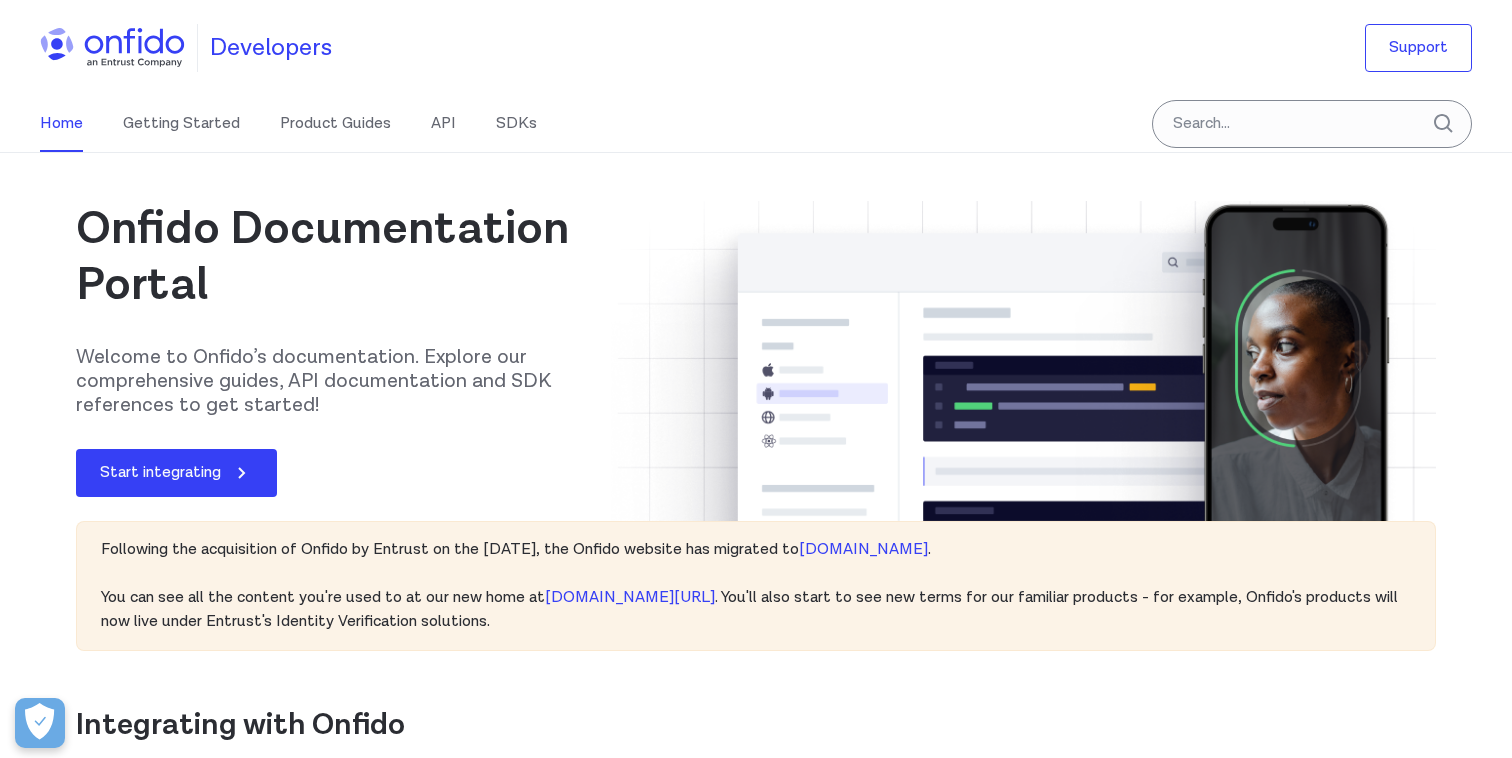 scroll, scrollTop: 0, scrollLeft: 0, axis: both 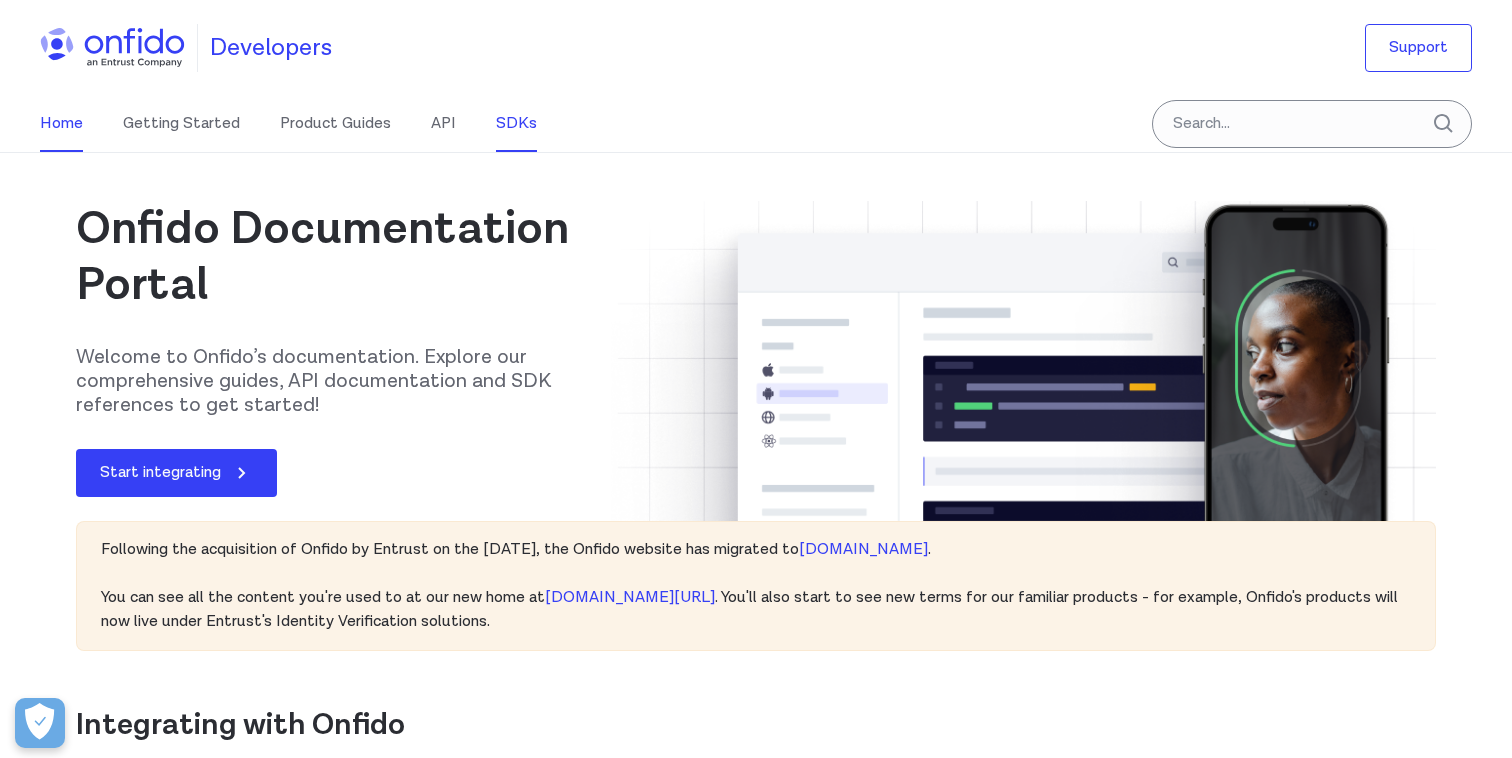 click on "SDKs" at bounding box center [516, 124] 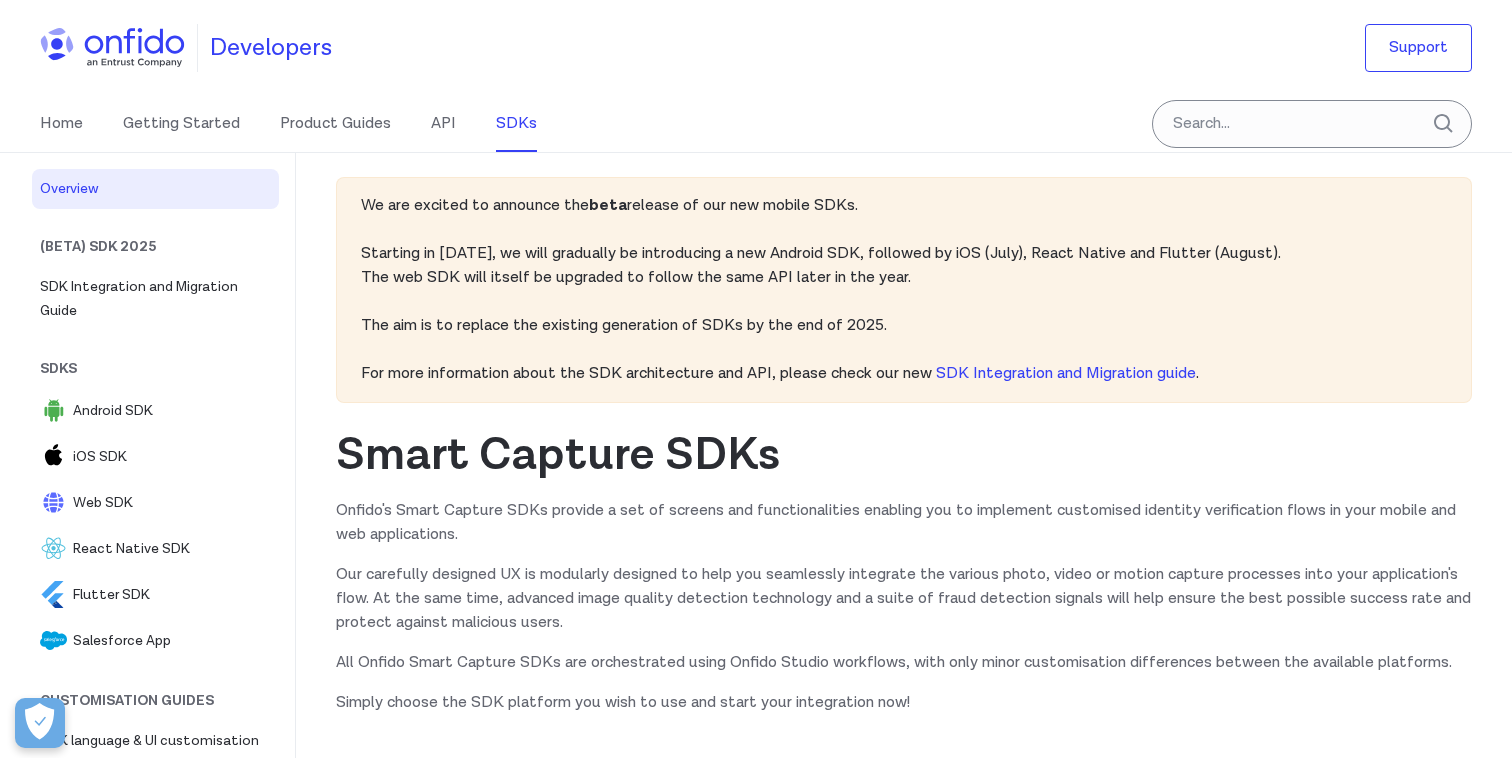 scroll, scrollTop: 0, scrollLeft: 0, axis: both 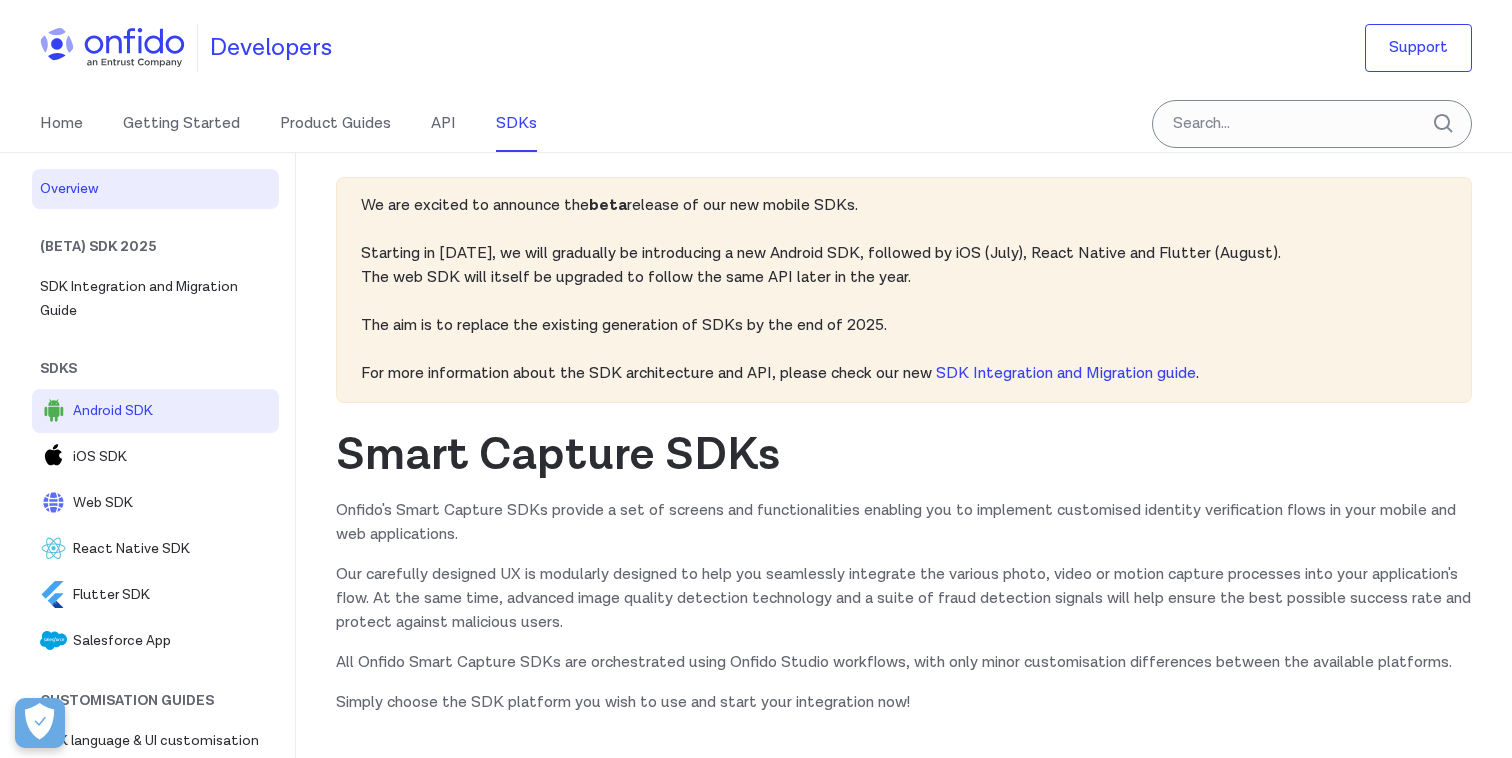 click on "Android SDK" at bounding box center (172, 411) 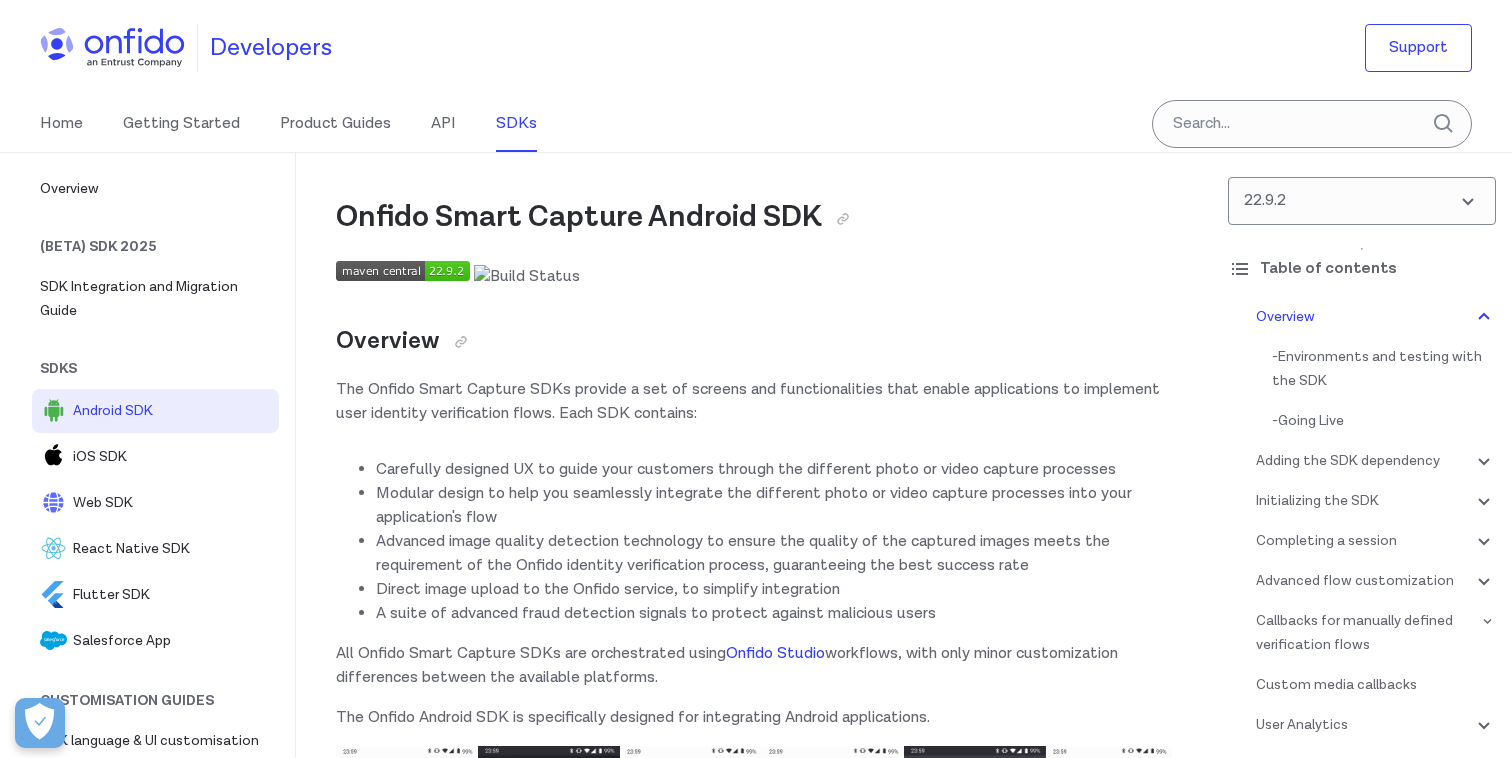 scroll, scrollTop: 0, scrollLeft: 0, axis: both 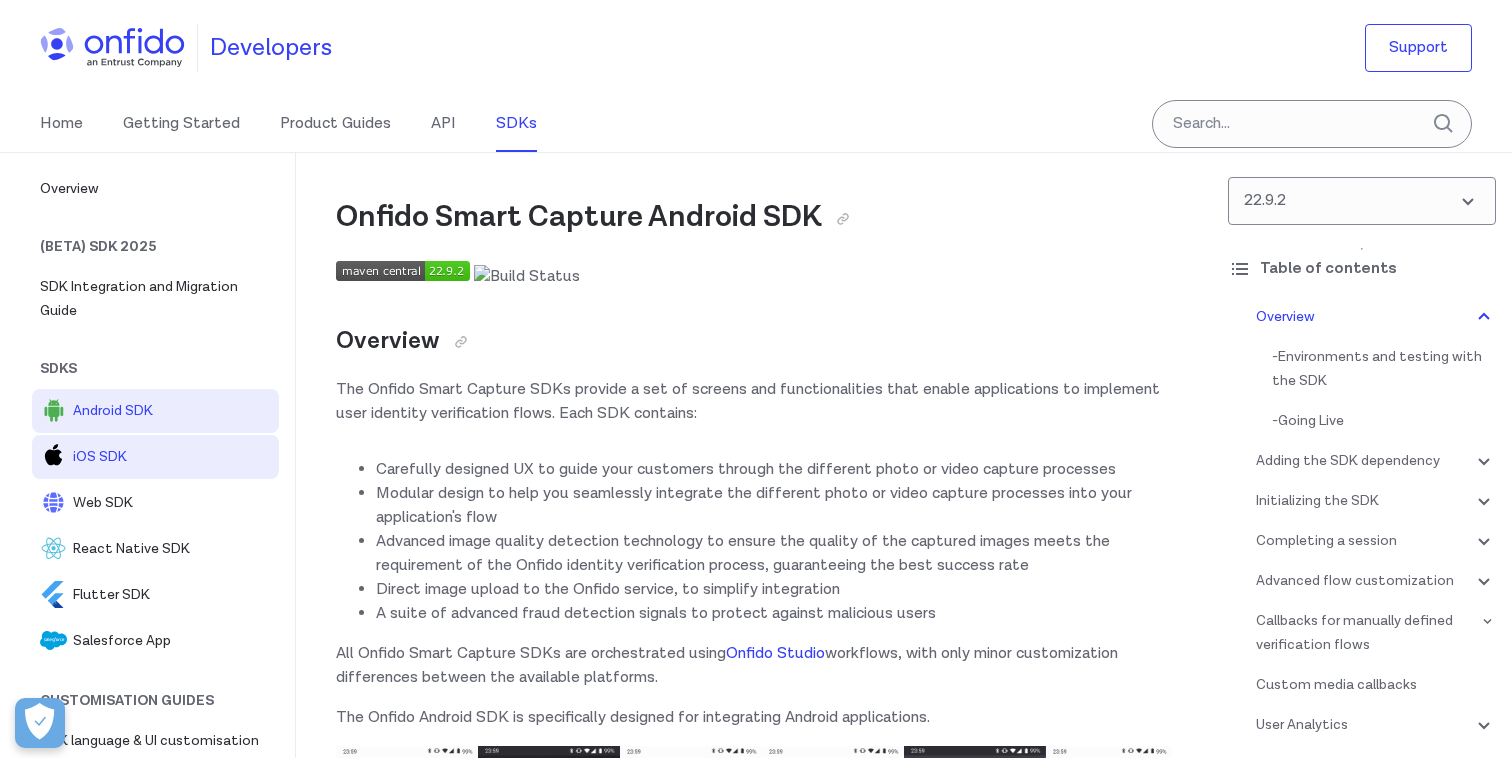 click on "iOS SDK" at bounding box center (172, 457) 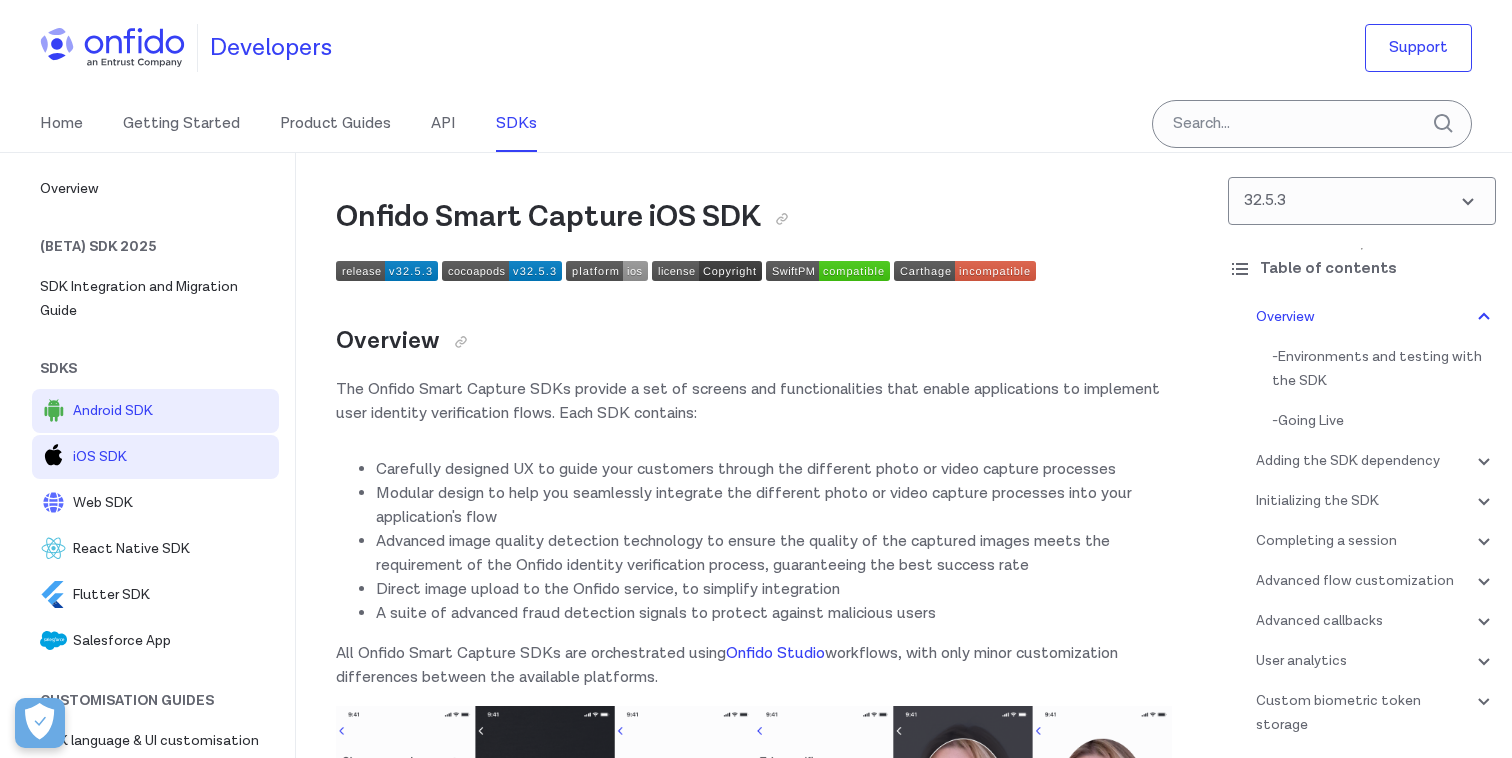 click on "Android SDK" at bounding box center [172, 411] 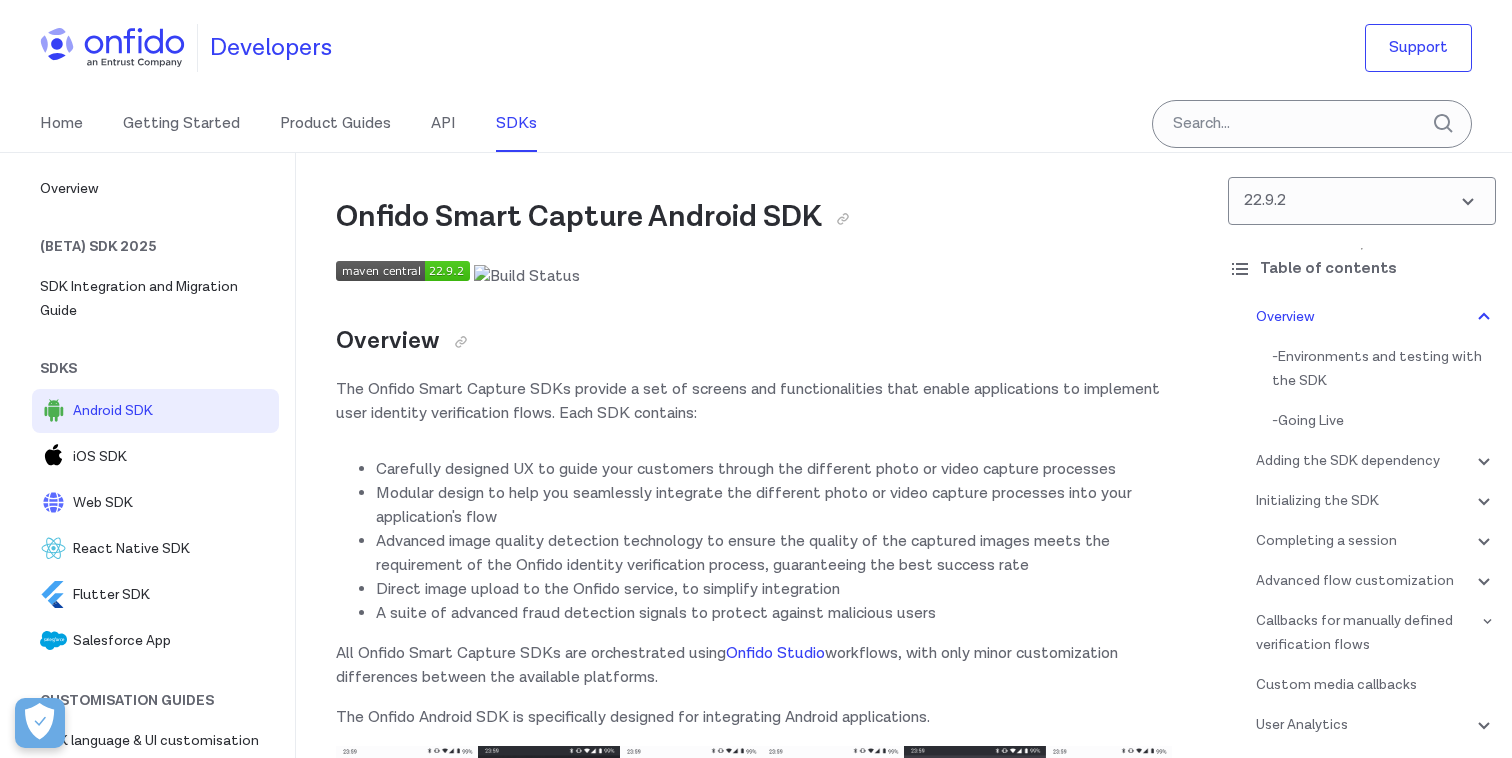 click at bounding box center (403, 271) 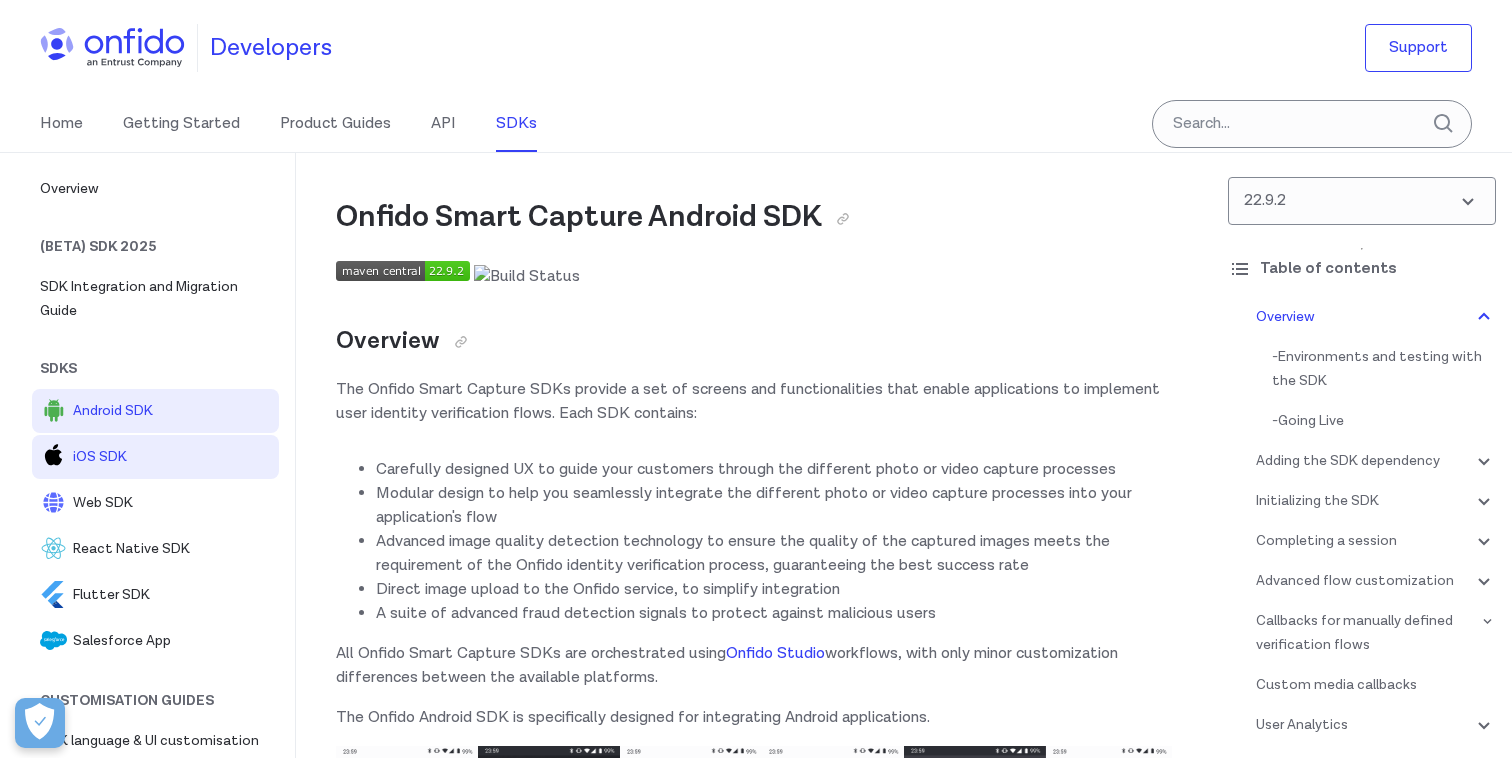 click on "iOS SDK" at bounding box center [172, 457] 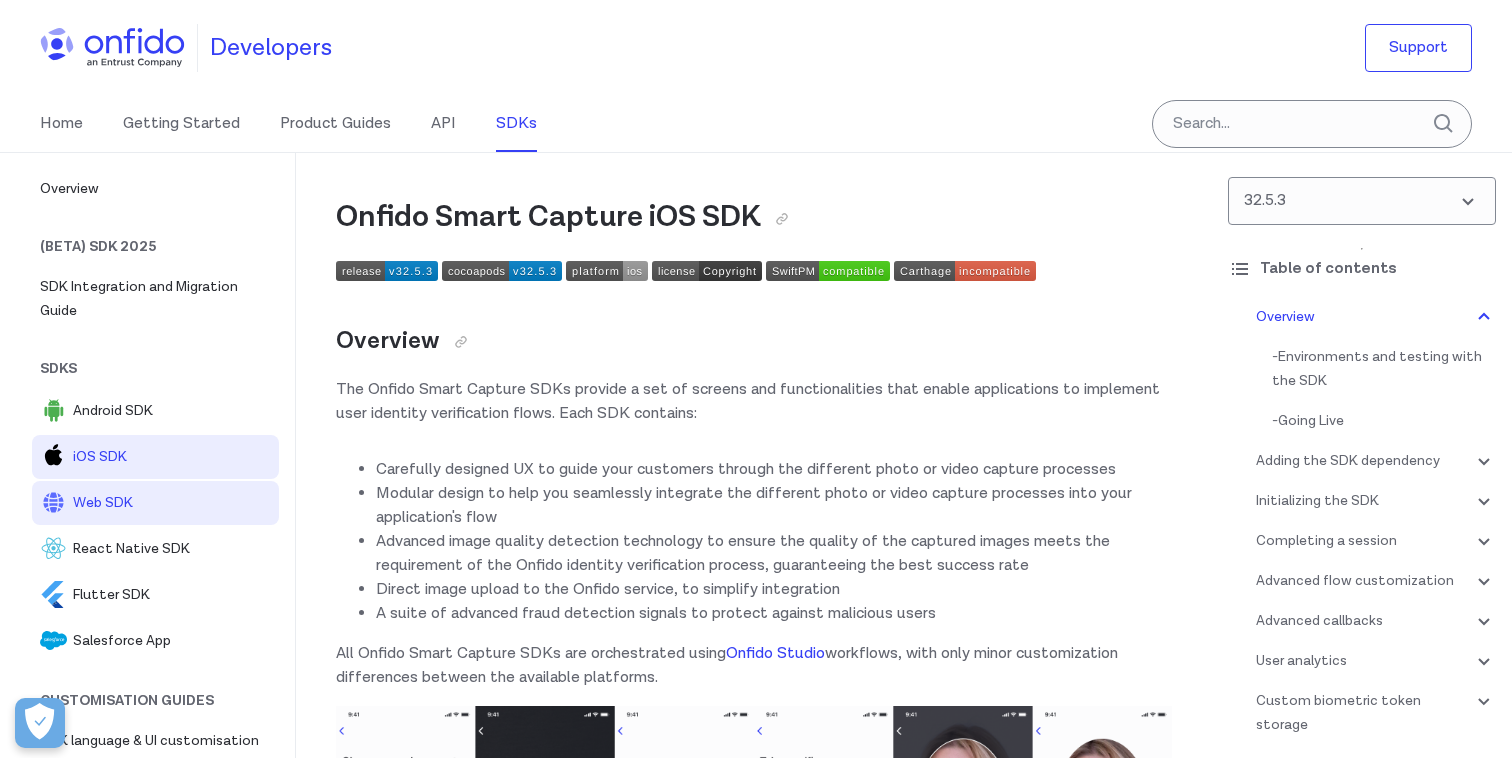 click on "Web SDK" at bounding box center [172, 503] 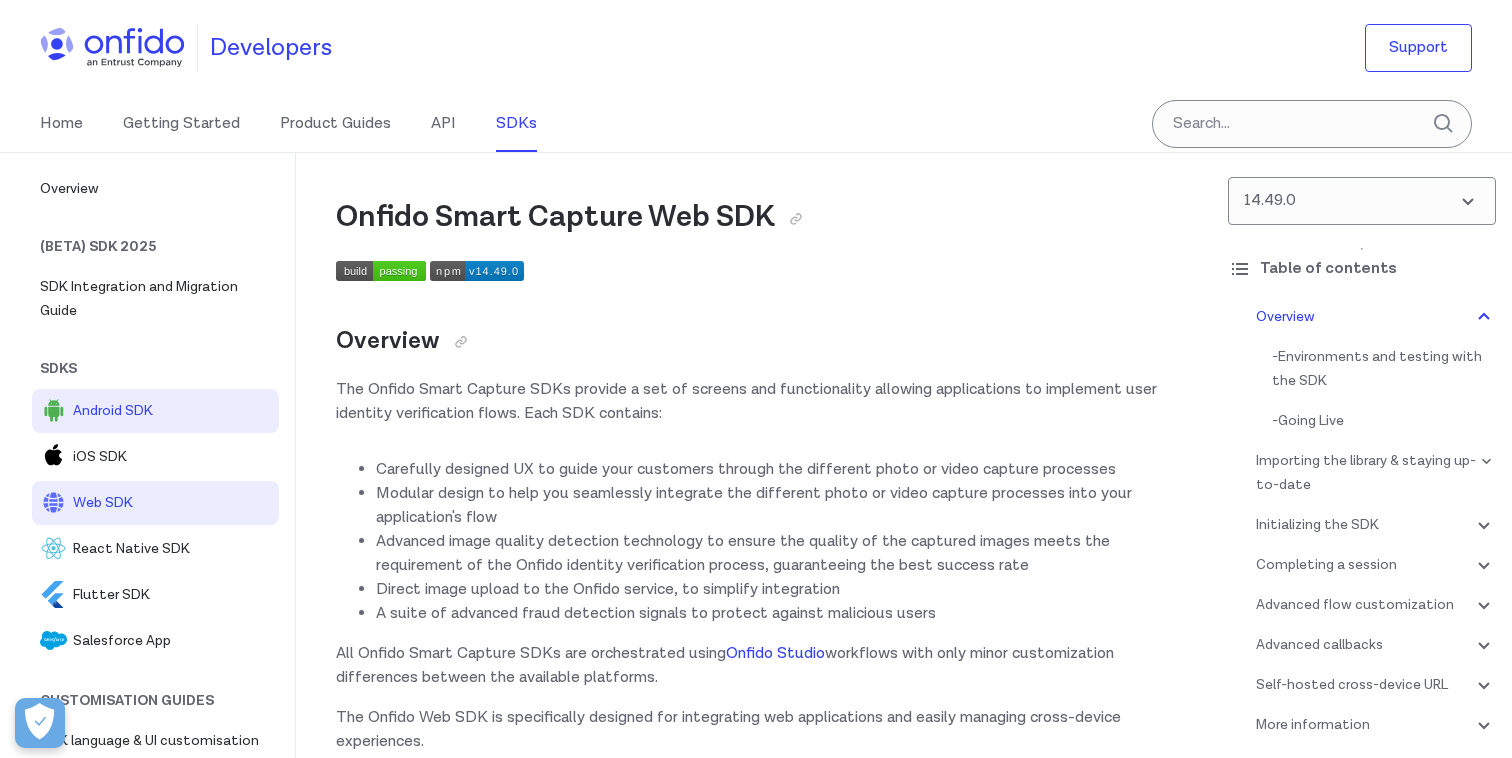 click on "Android SDK" at bounding box center (172, 411) 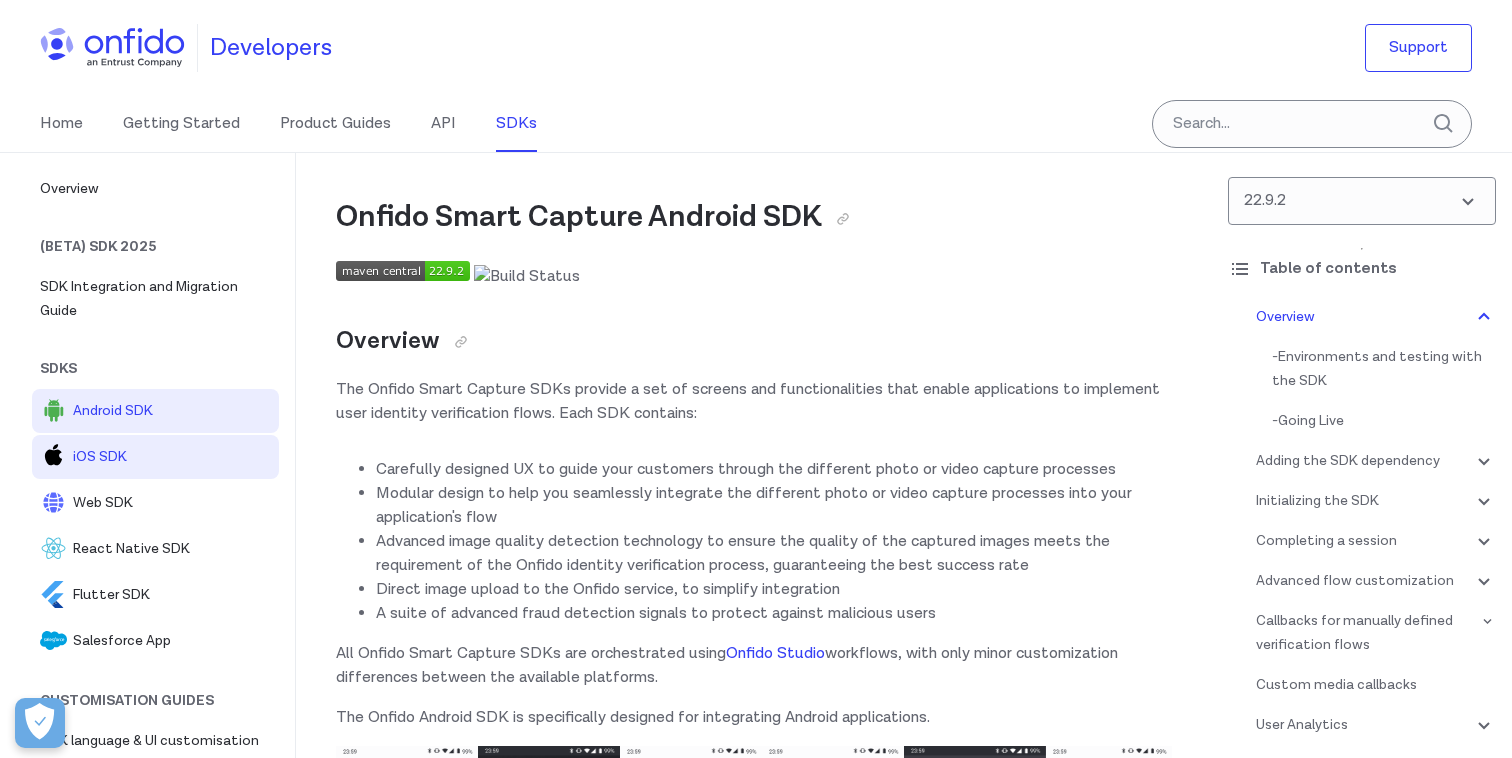 click on "iOS SDK" at bounding box center (172, 457) 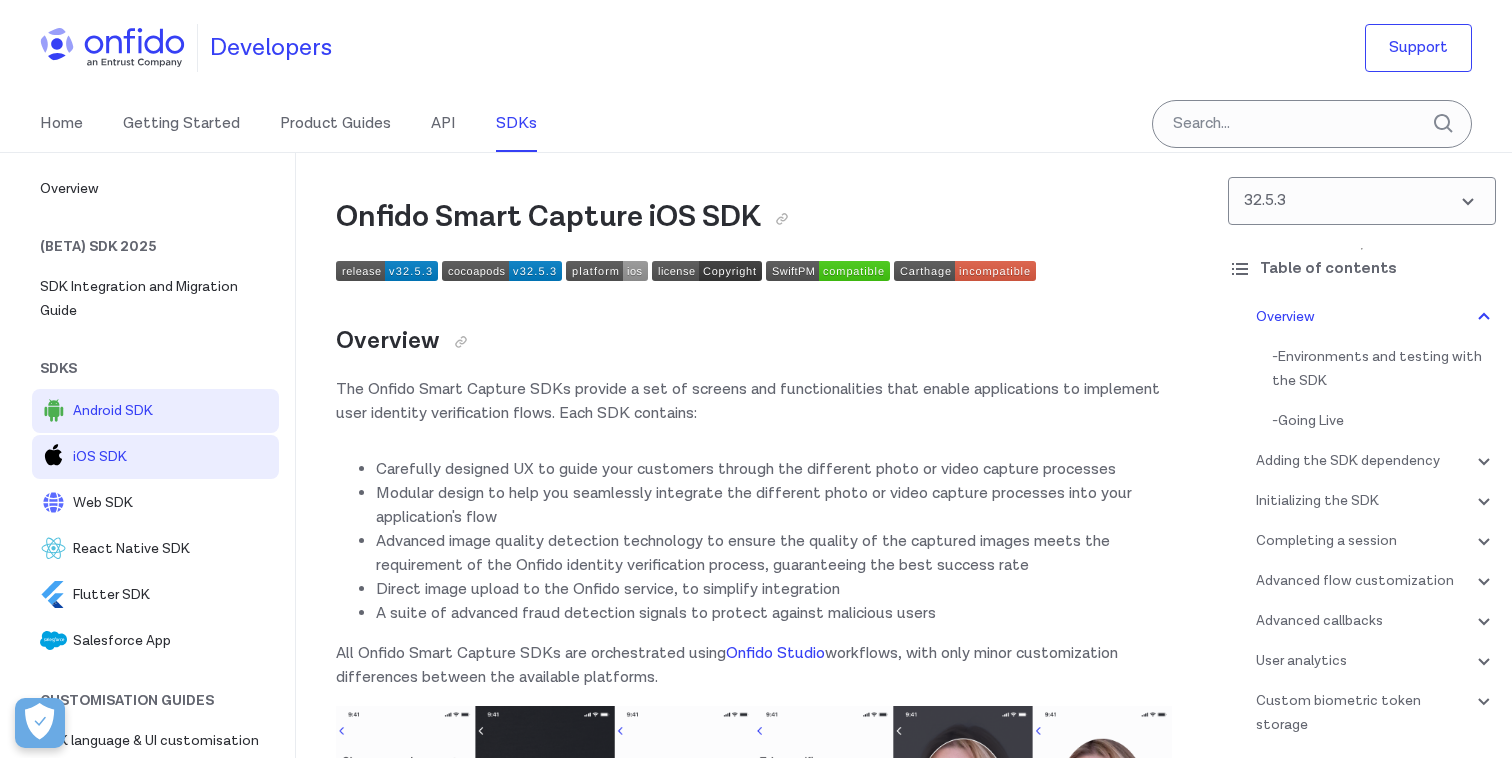 click on "Android SDK" at bounding box center [172, 411] 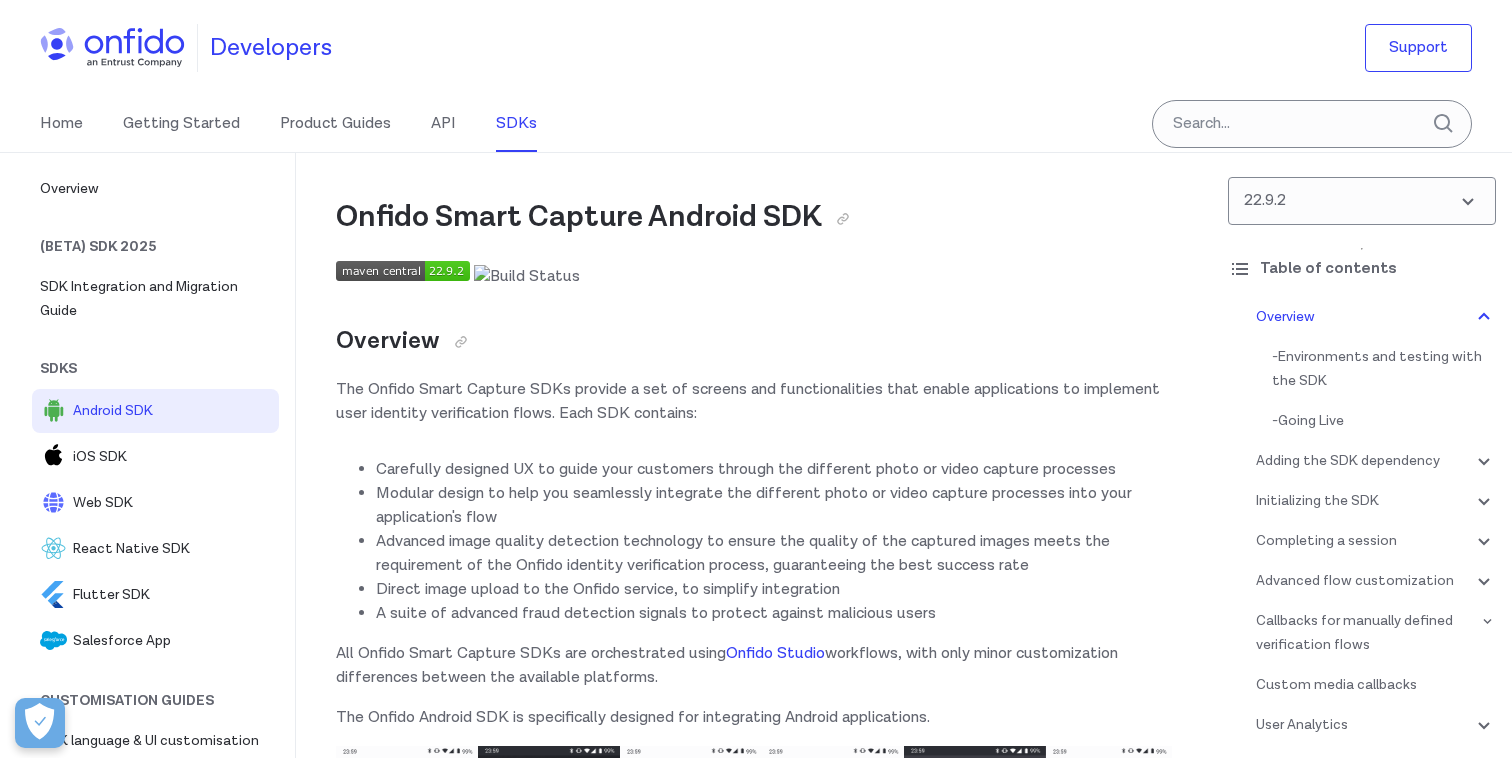 click on "22.9.2     Table of contents Overview -  Environments and testing with the SDK -  Going Live Adding the SDK dependency -  1. onfido-capture-sdk -  2. onfido-capture-sdk-core -  Multi-APK split Initializing the SDK -  Defining a workflow -  SDK authentication -  Build a configuration object -  Start the flow -  Onfido Android Process - Custom Application Class -  Dynamic Feature Module (Beta) -  UI customization -  Co-branding -  Language localization -  NFC capture using Onfido Studio Completing a session -  Handling callbacks -  Error handling -  Generating verification reports Advanced flow customization -  Manual SDK authentication -  Instantiate the client -  Start the flow -  Flow customization Callbacks for manually defined verification flows -  Handling callbacks -  Error handling Custom media callbacks User Analytics -  Overriding the hook Custom biometric token storage Cross platform frameworks Migrating Security -  Certificate Pinning Accessibility Licensing More information -  Sample App -" at bounding box center (1362, 456) 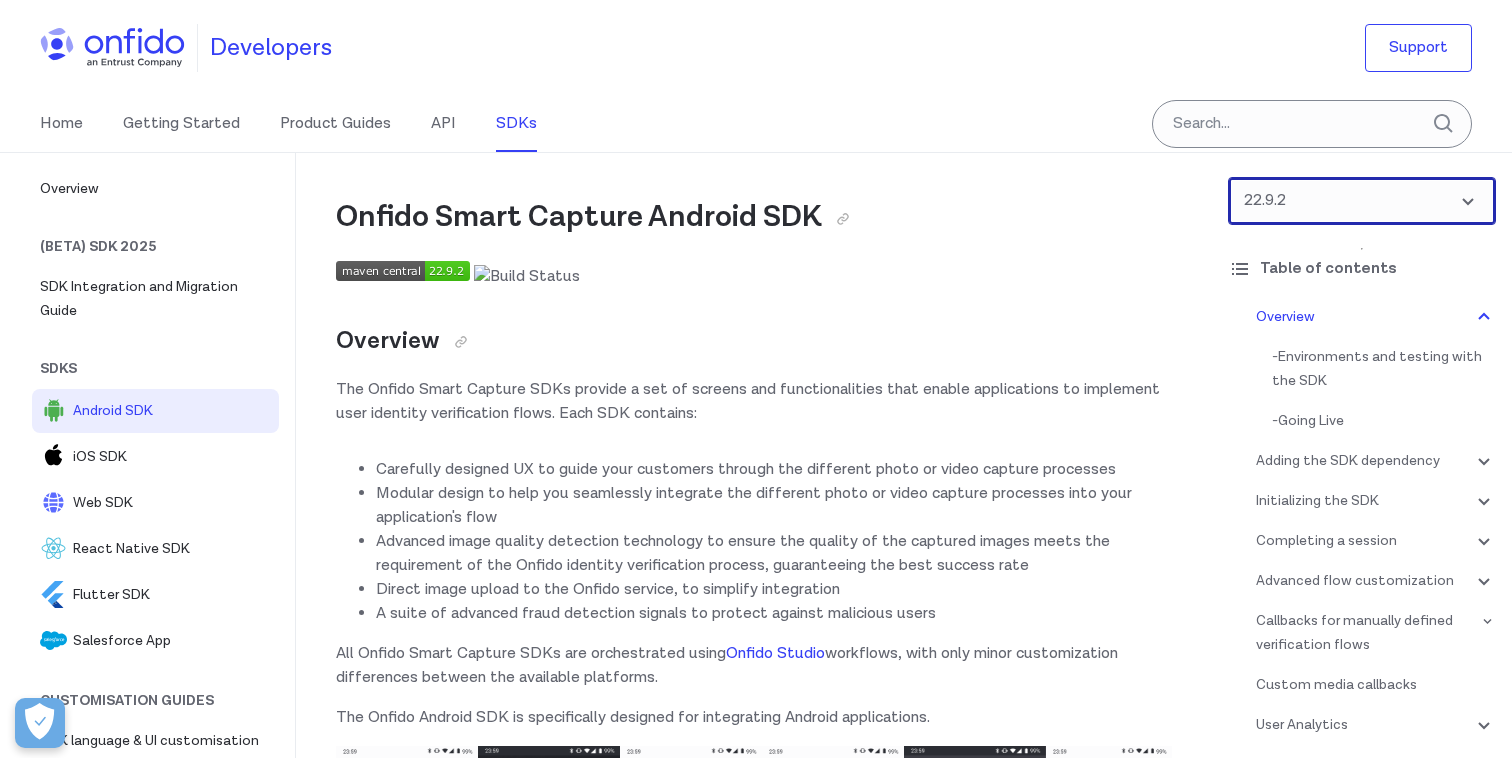 click at bounding box center [1362, 201] 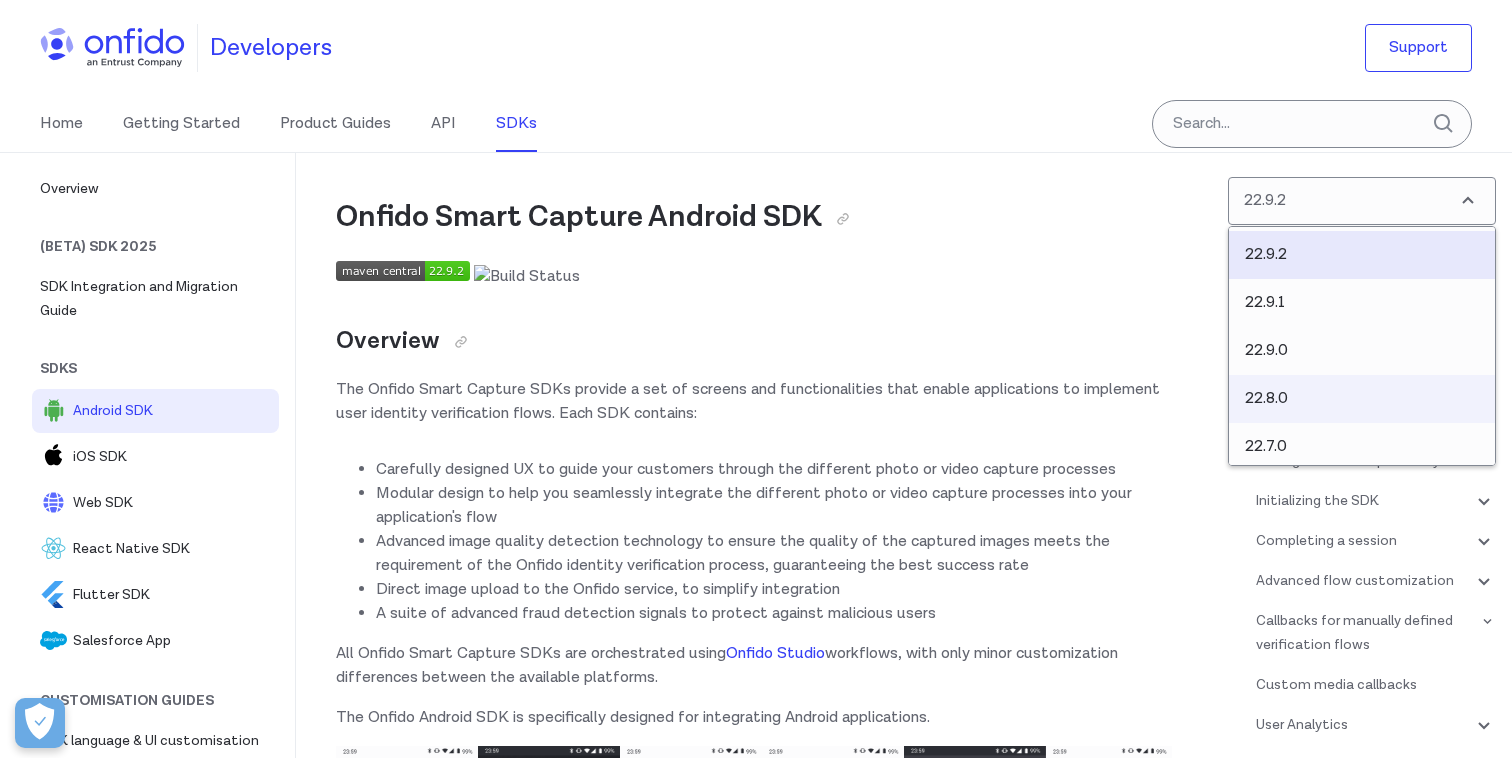 click on "22.8.0" at bounding box center (1362, 399) 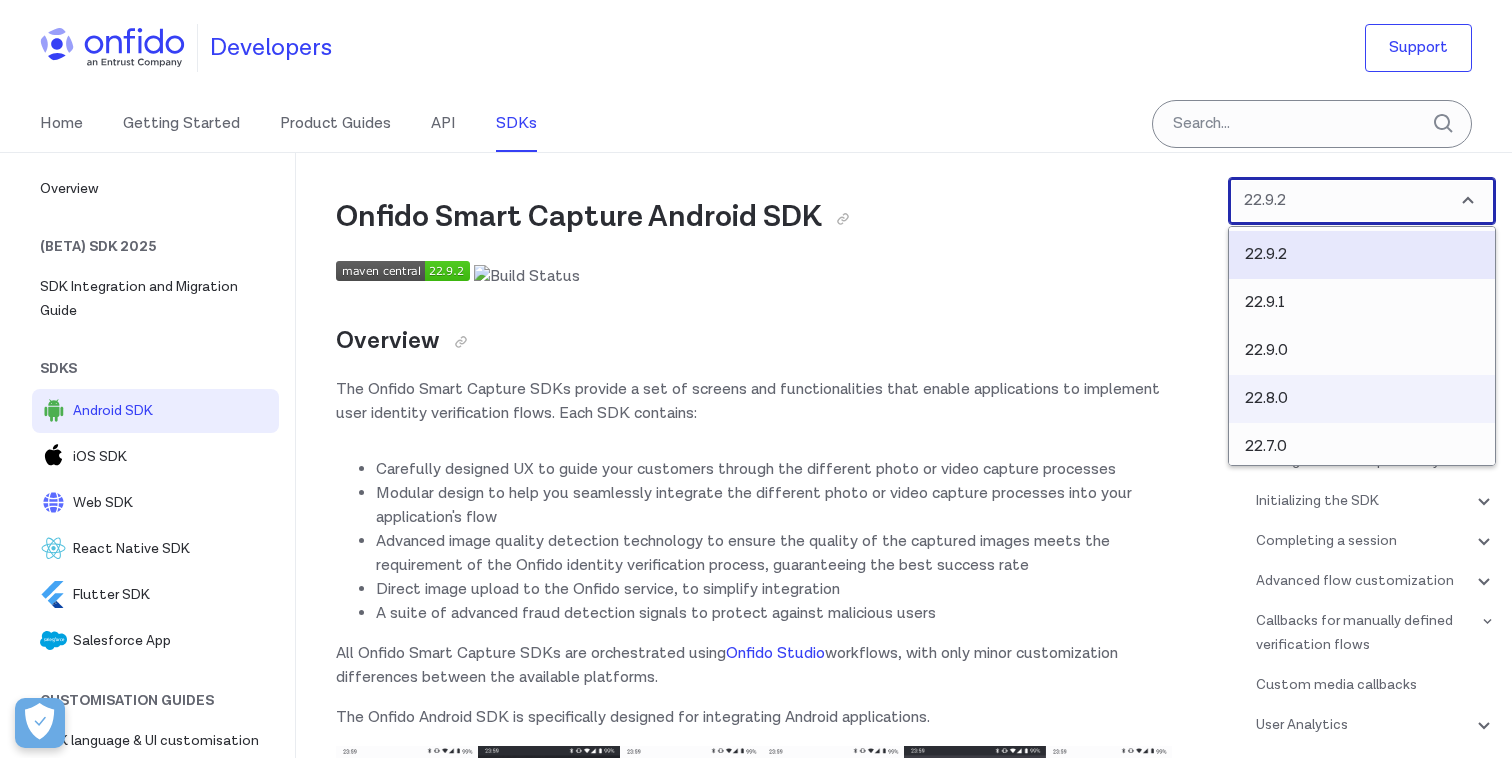 select on "22.8.0" 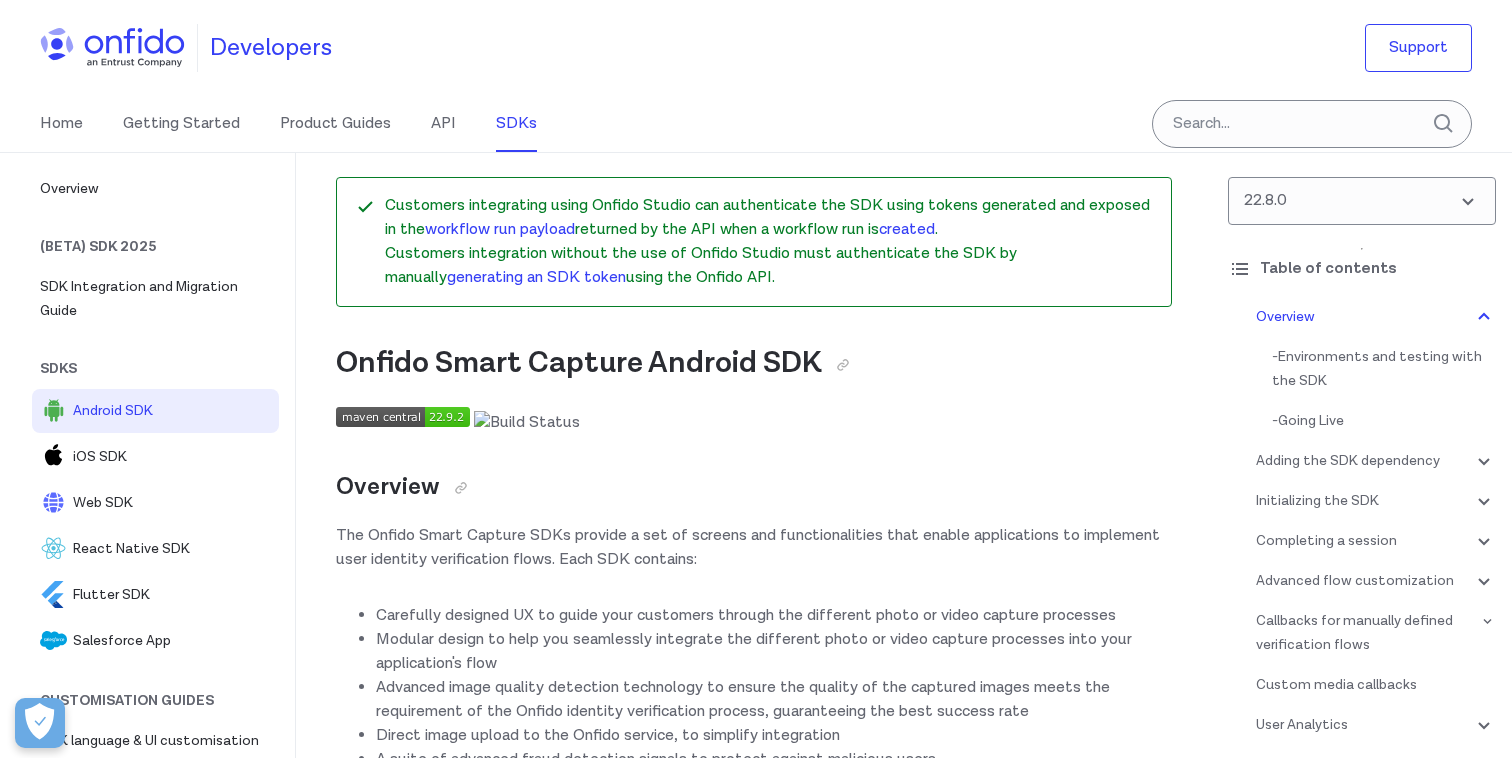 scroll, scrollTop: 0, scrollLeft: 0, axis: both 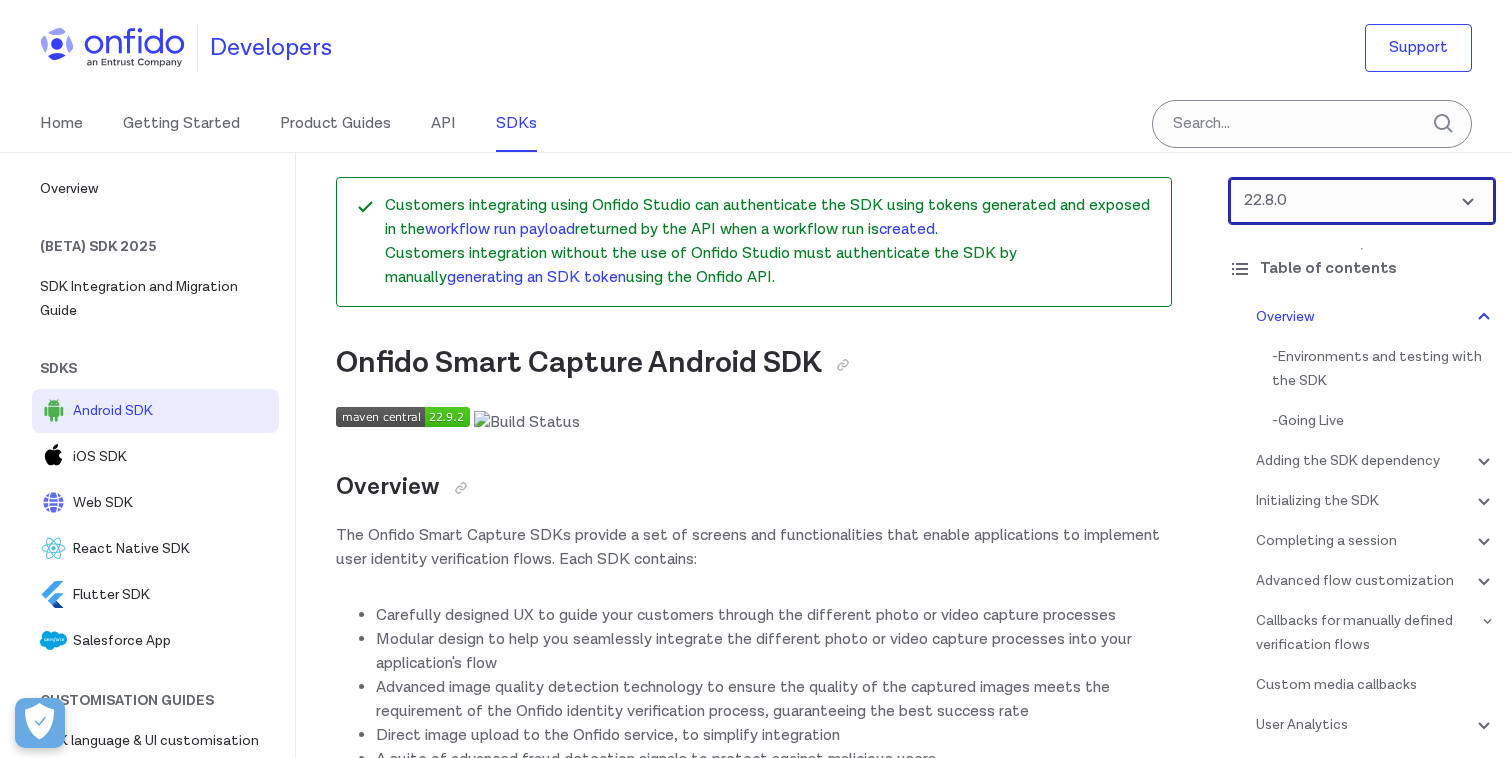 click at bounding box center [1362, 201] 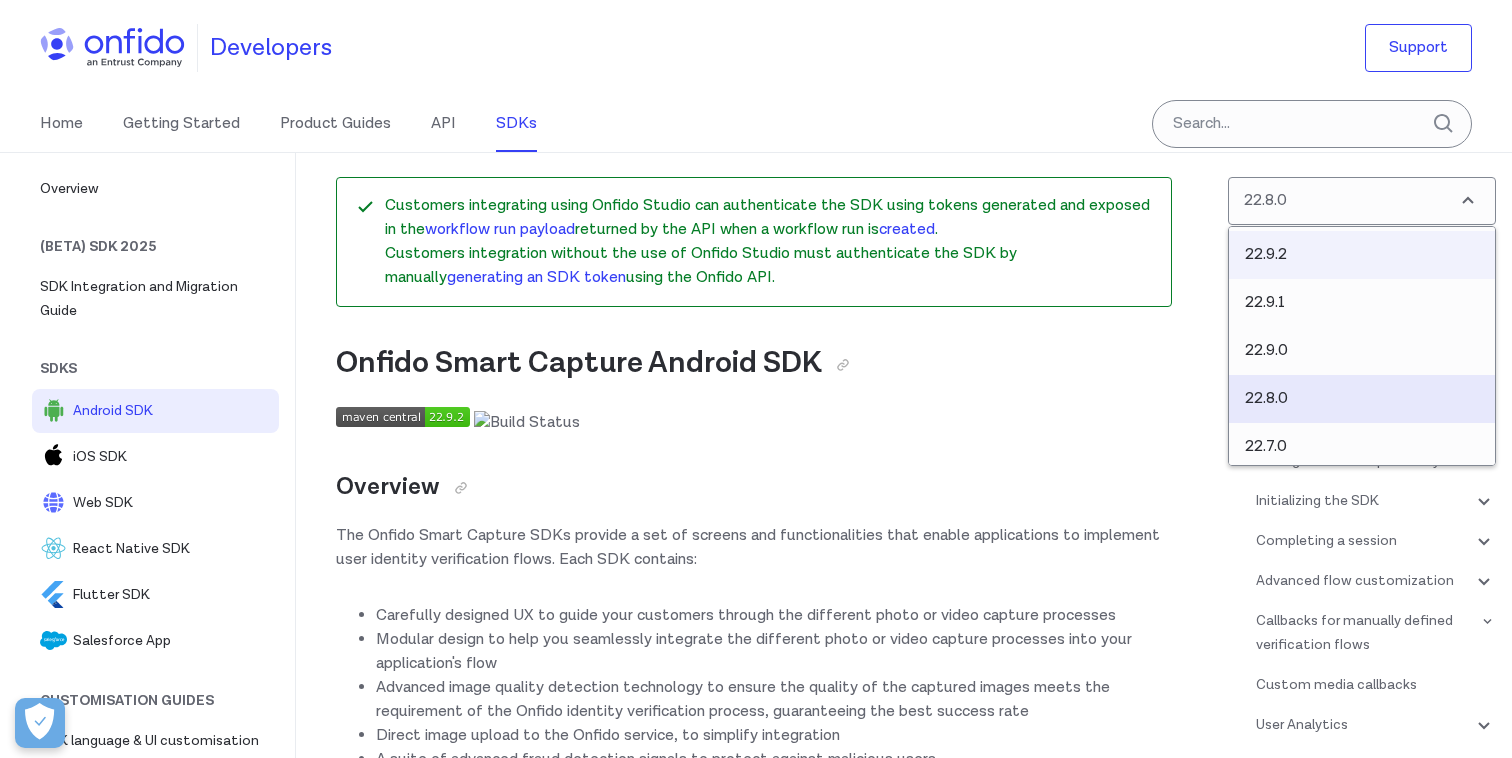click on "22.9.2" at bounding box center (1362, 255) 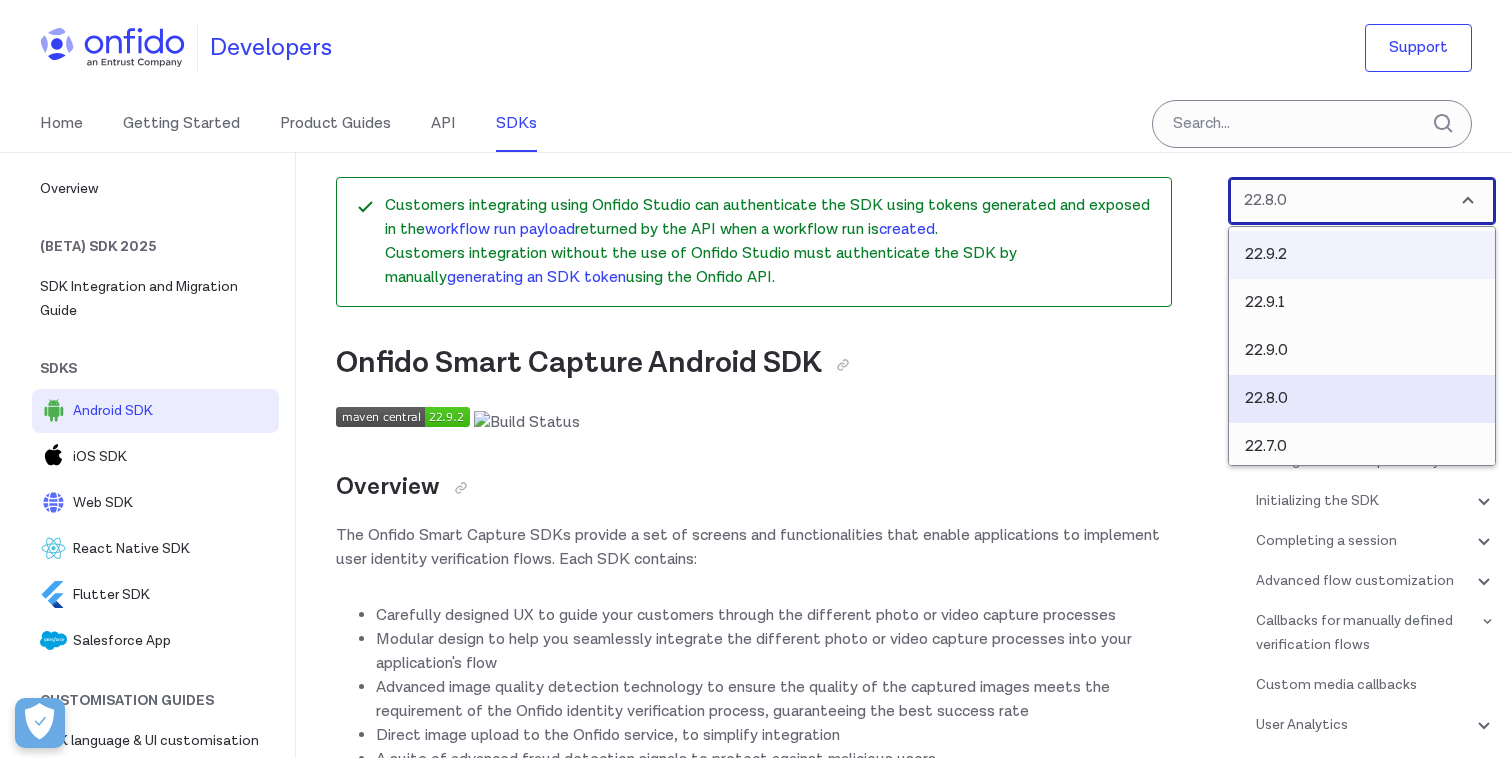 select on "22.9.2" 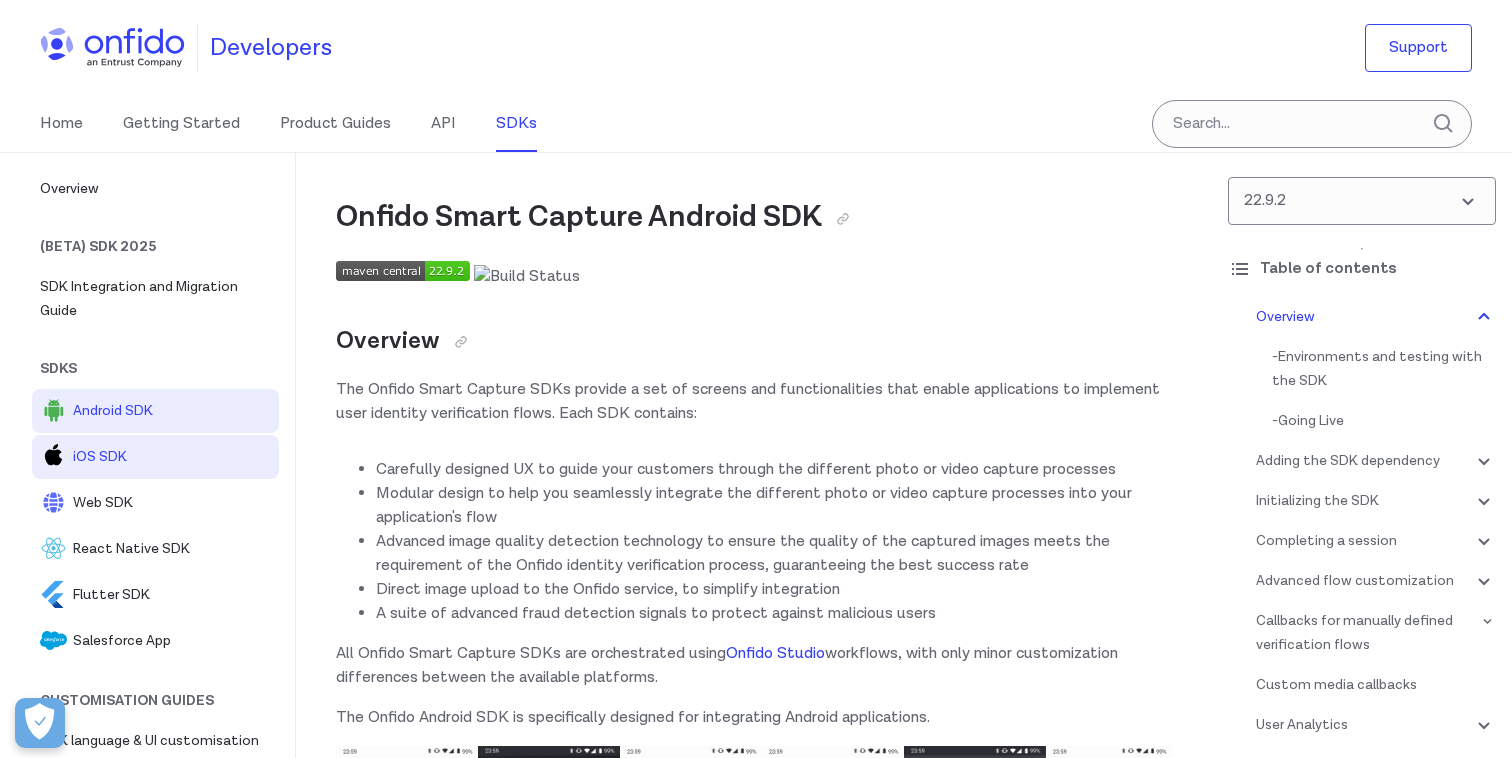 click on "iOS SDK" at bounding box center [172, 457] 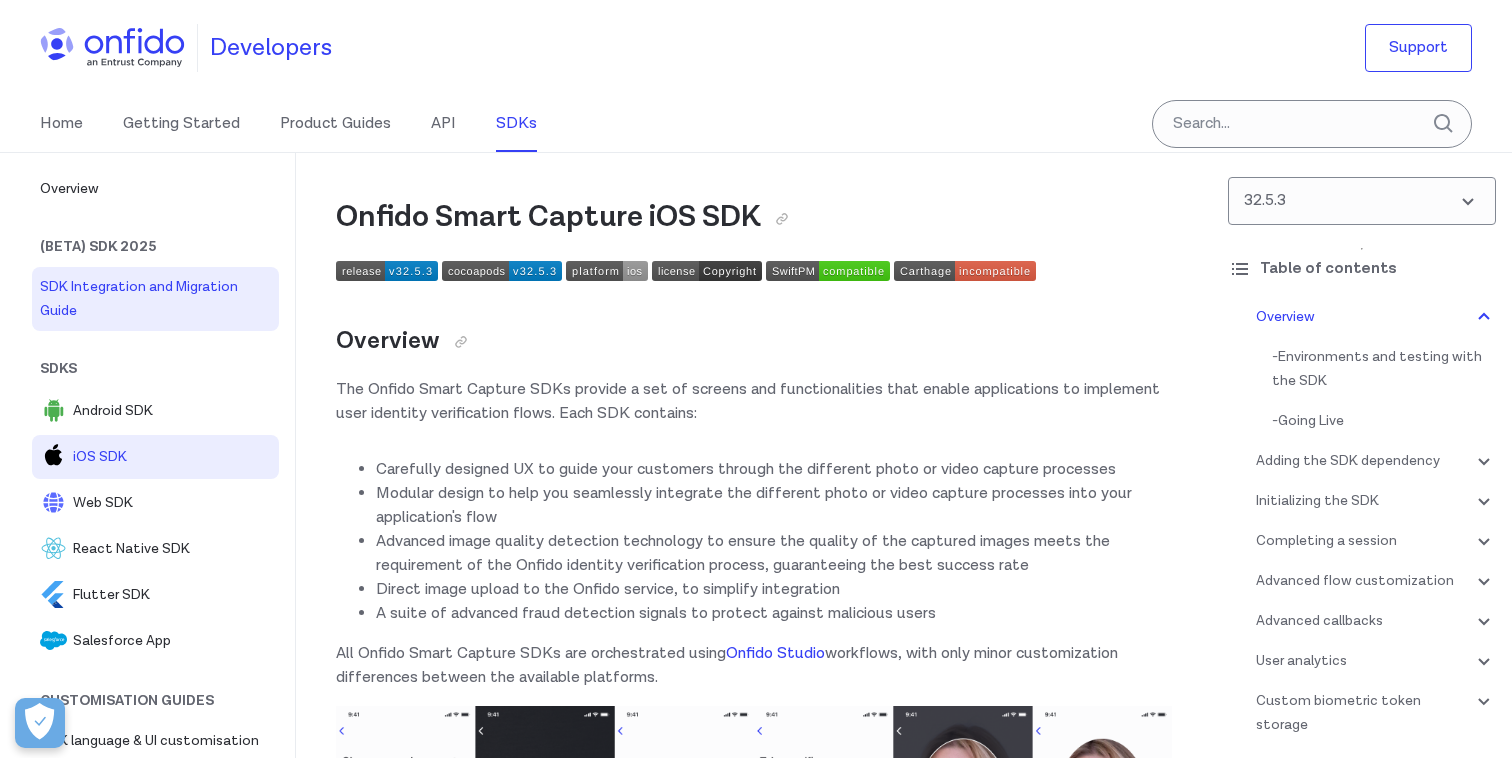 click on "SDK Integration and Migration Guide" at bounding box center [155, 299] 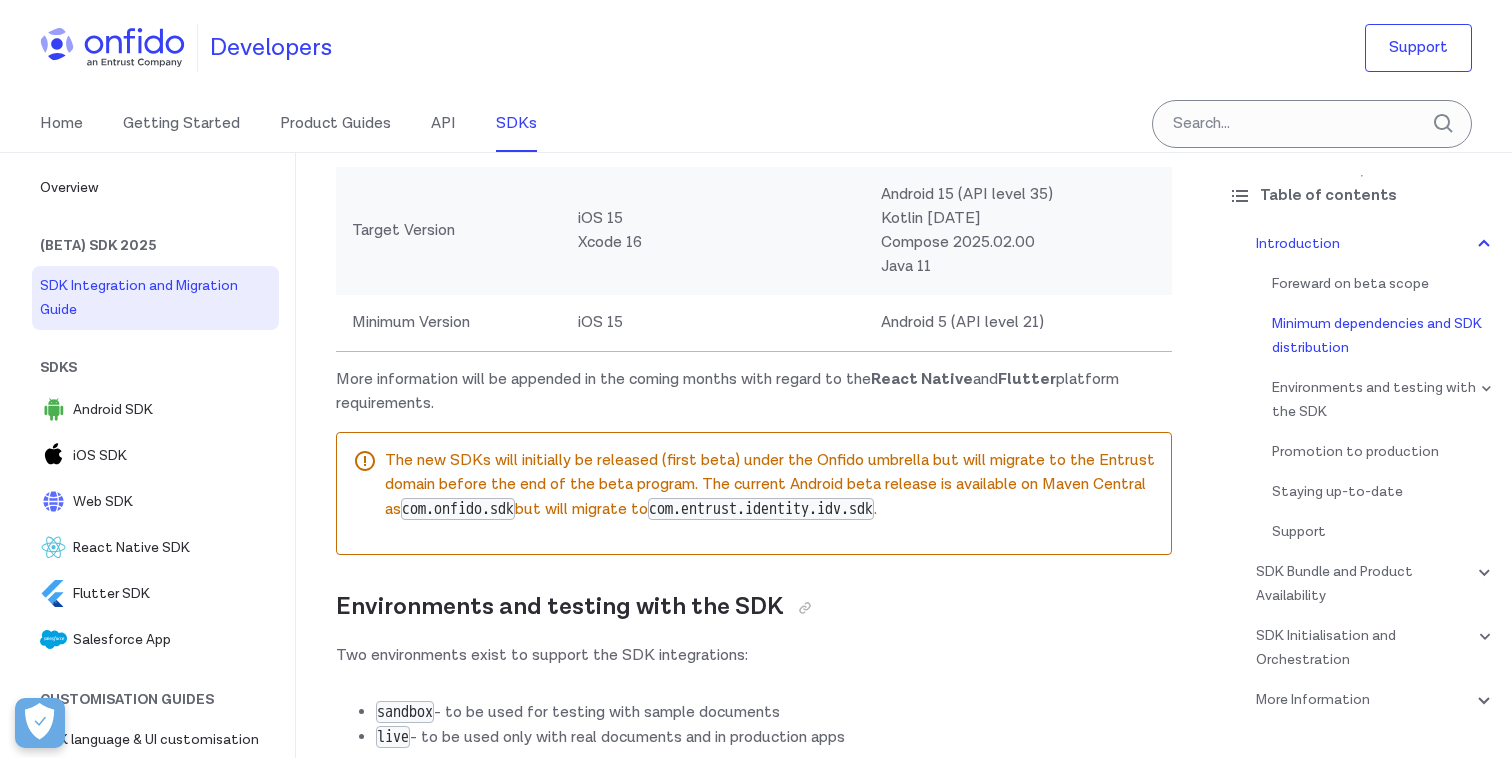 scroll, scrollTop: 1340, scrollLeft: 0, axis: vertical 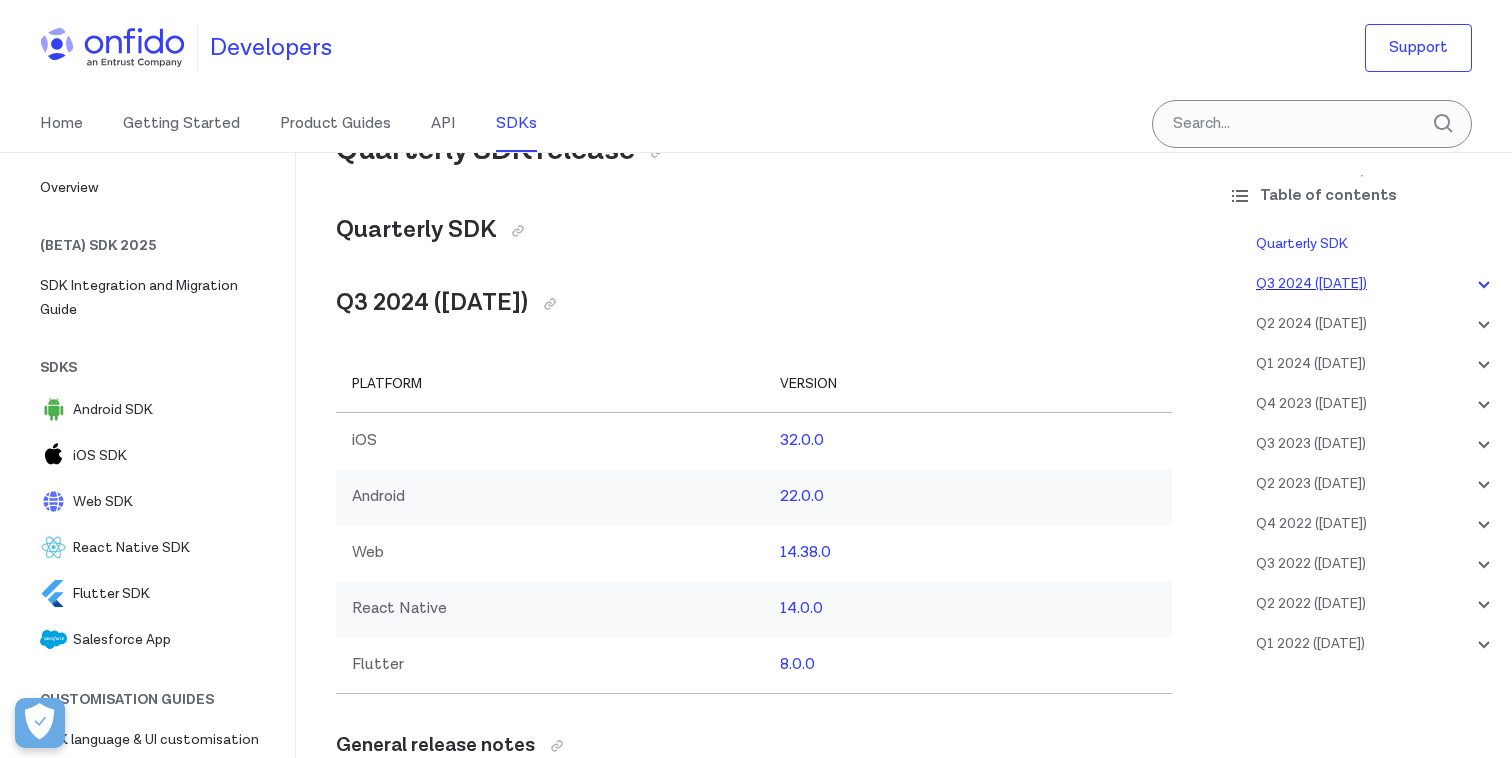 click on "Q3 2024 ([DATE])" at bounding box center (1376, 284) 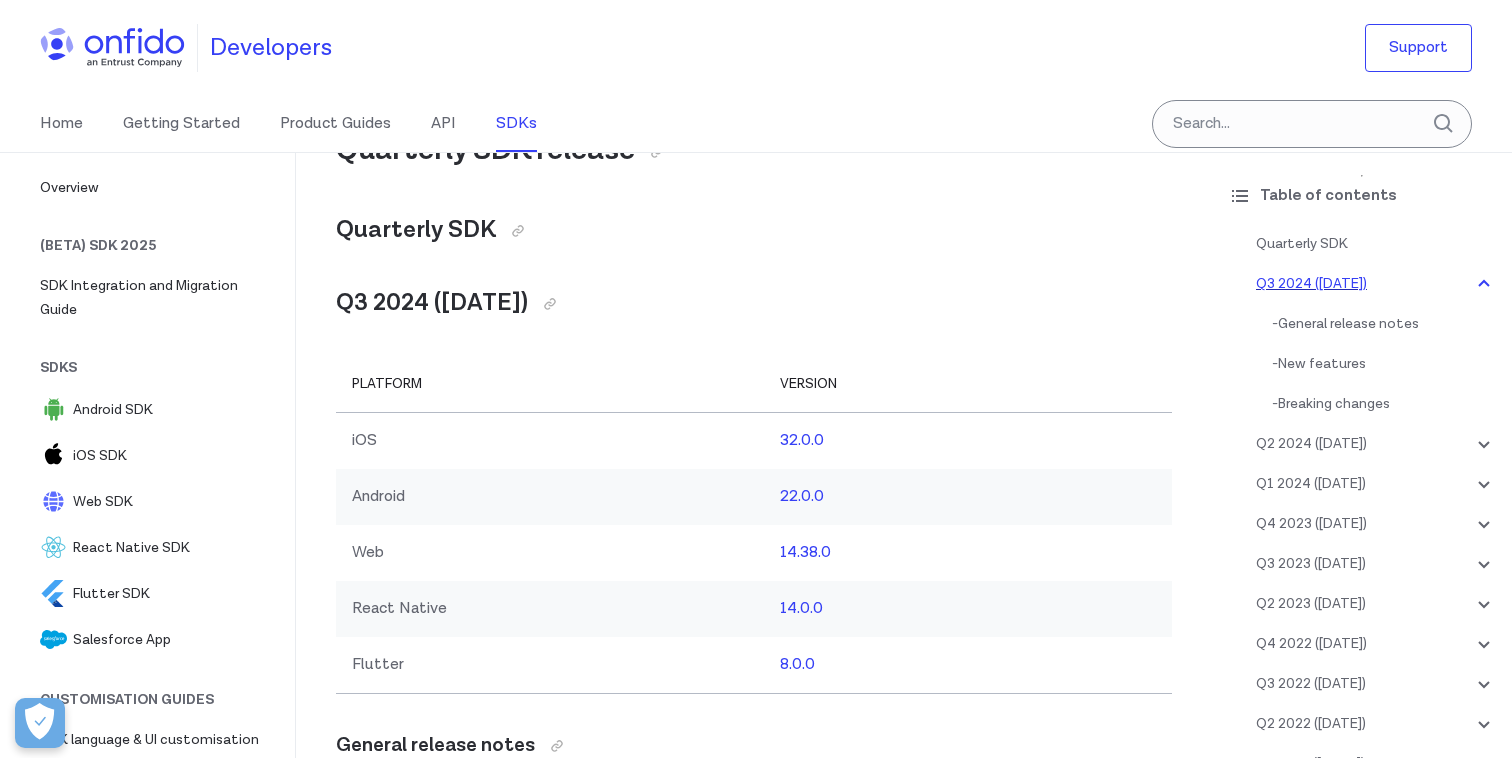 scroll, scrollTop: 153, scrollLeft: 0, axis: vertical 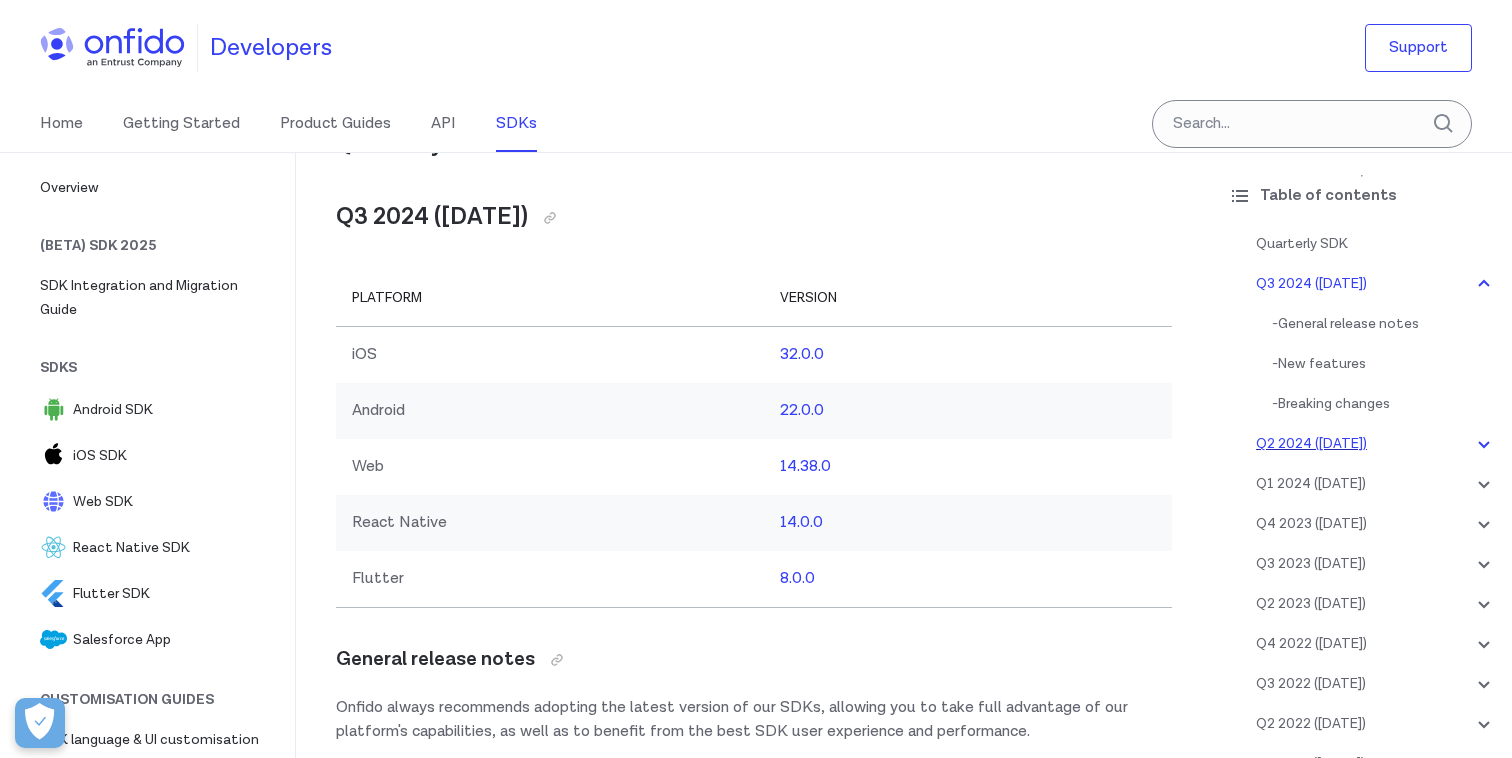 click on "Q2 2024 (02 July 24)" at bounding box center [1376, 444] 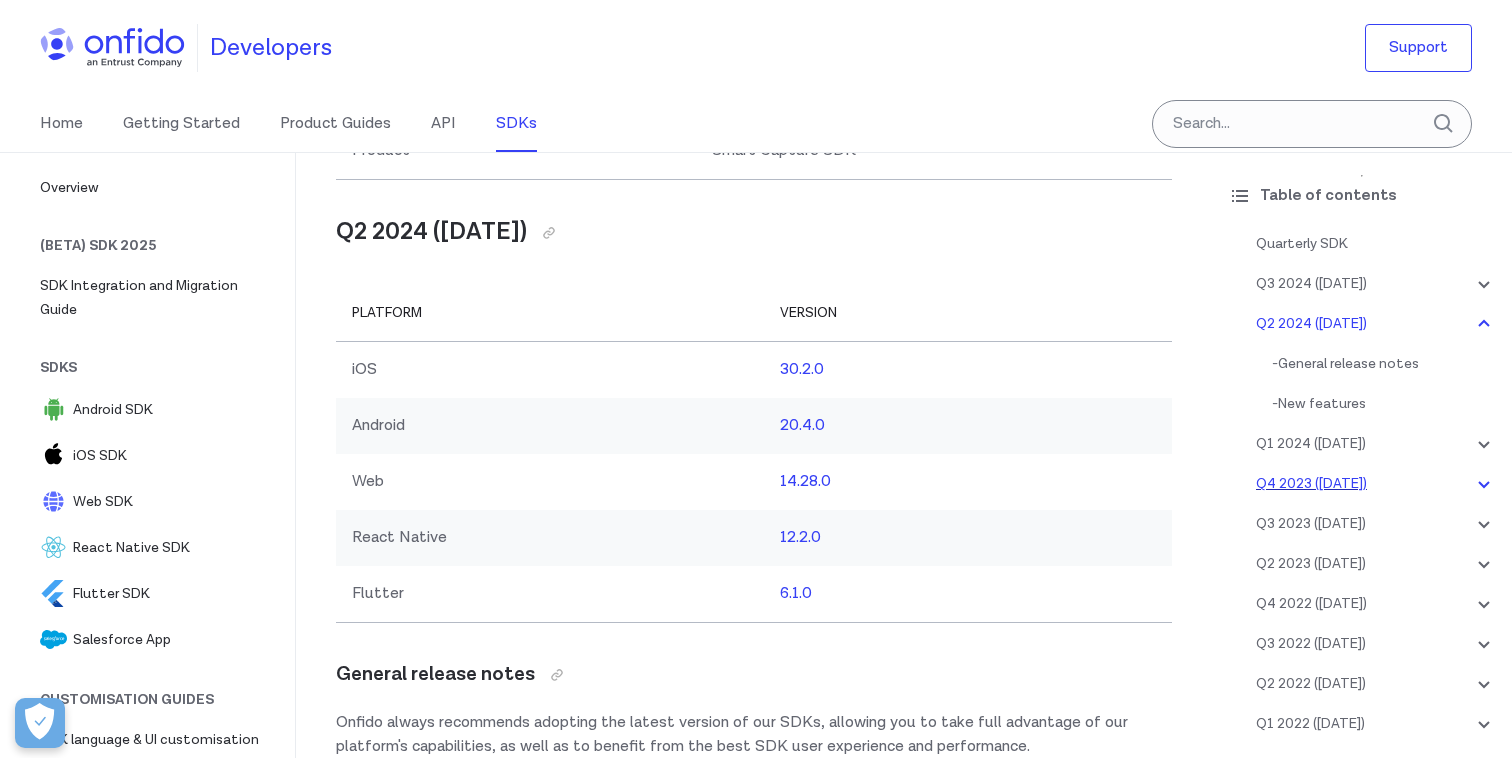 click on "Q4 2023 (18 December 23)" at bounding box center (1376, 484) 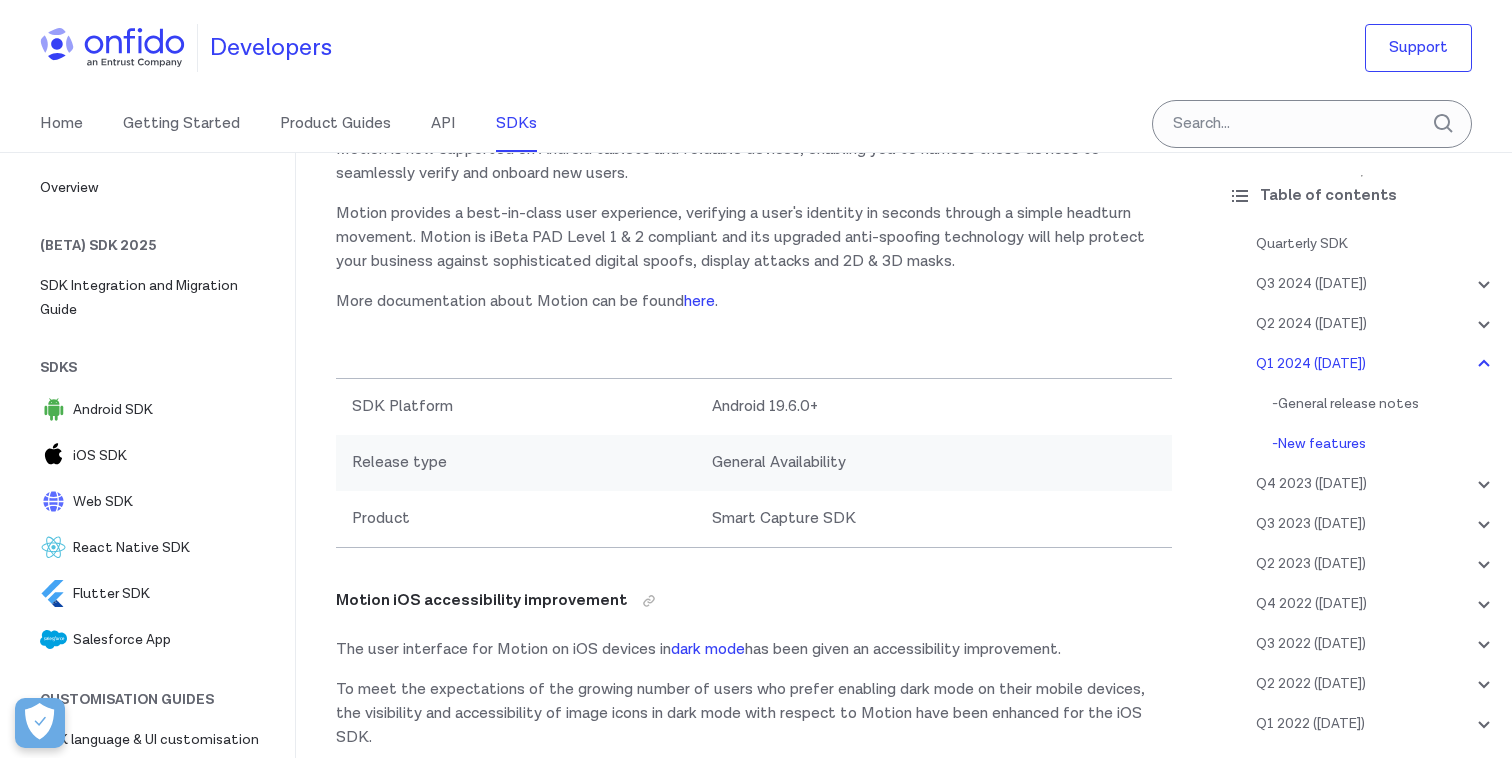 scroll, scrollTop: 9000, scrollLeft: 0, axis: vertical 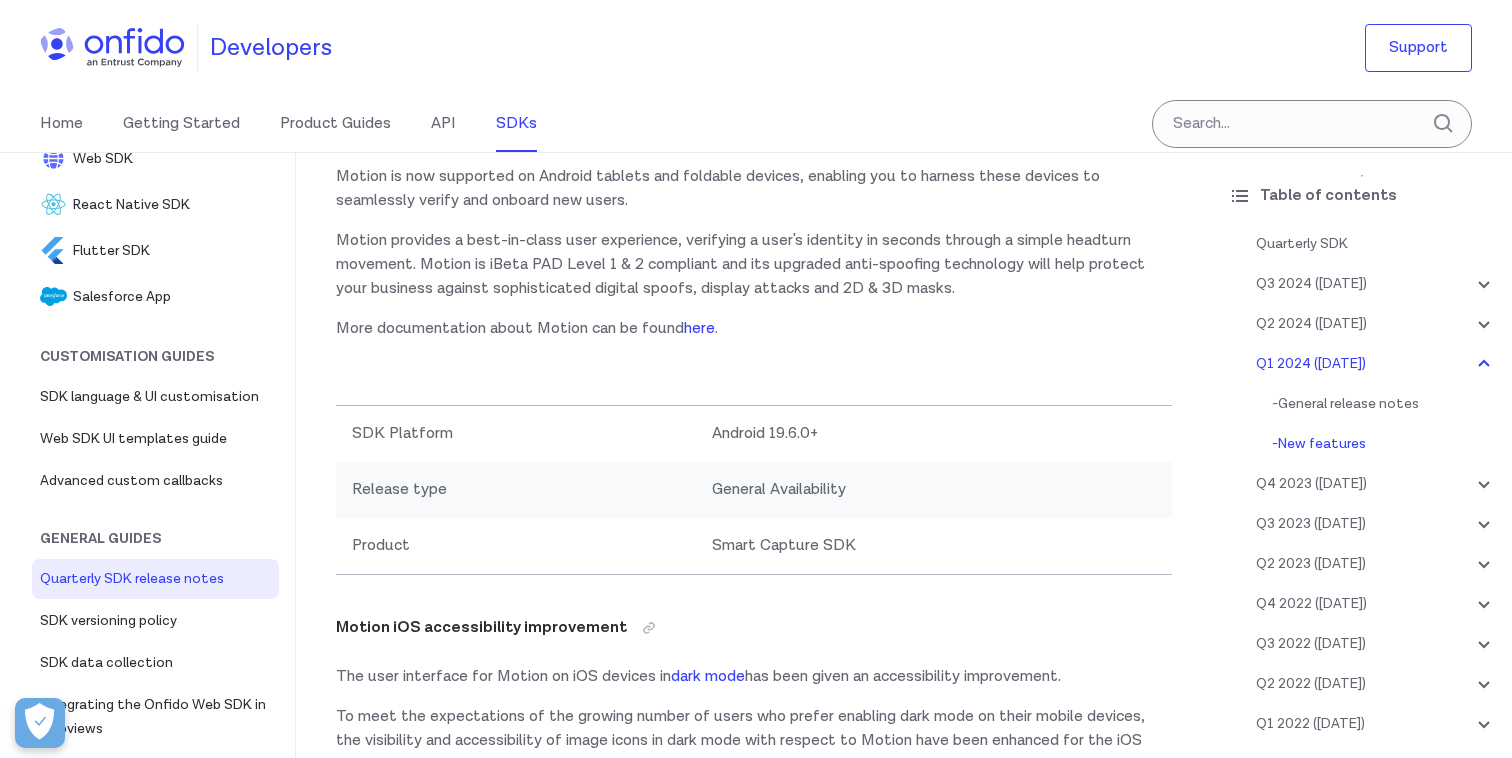 click on "Quarterly SDK release notes" at bounding box center [155, 579] 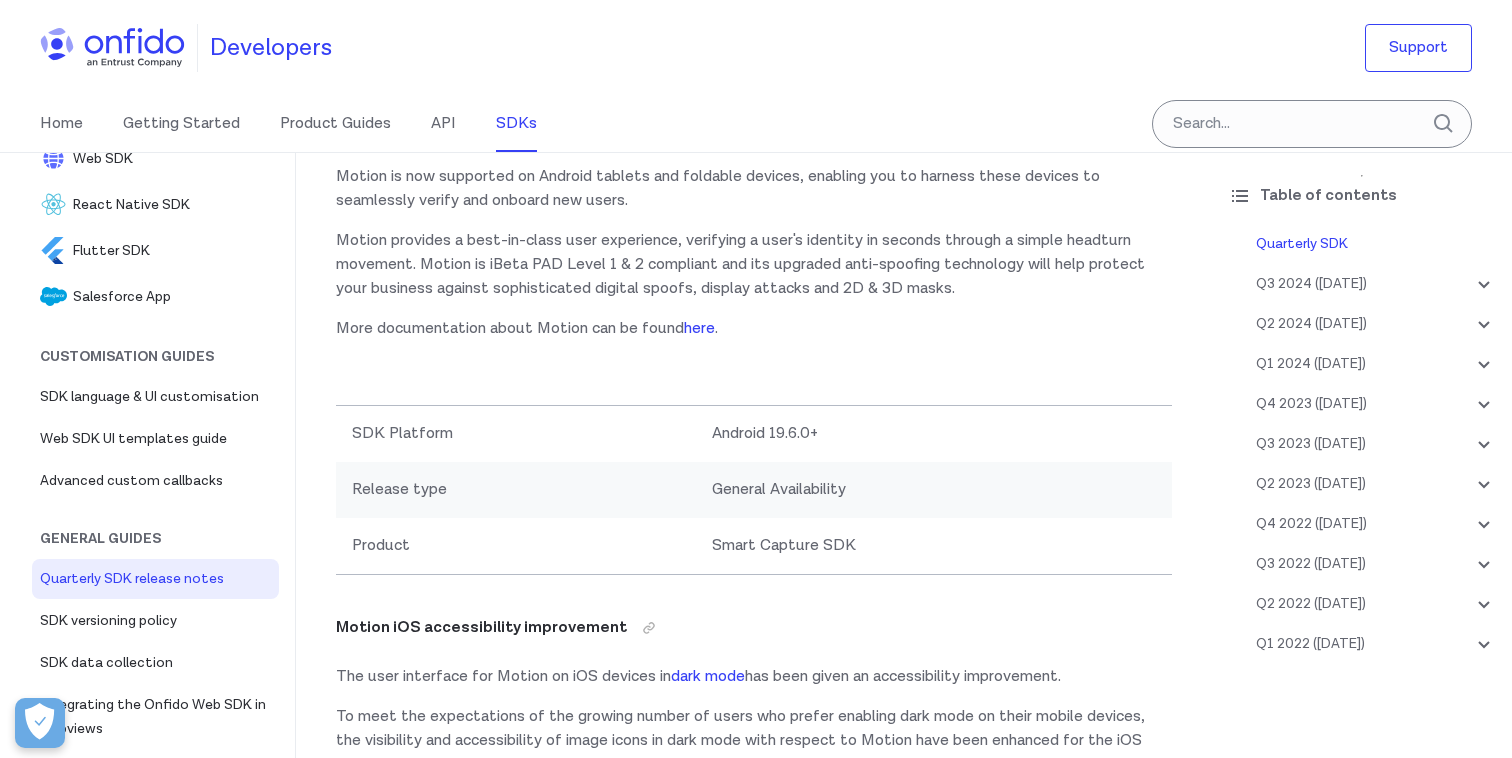 scroll, scrollTop: 0, scrollLeft: 0, axis: both 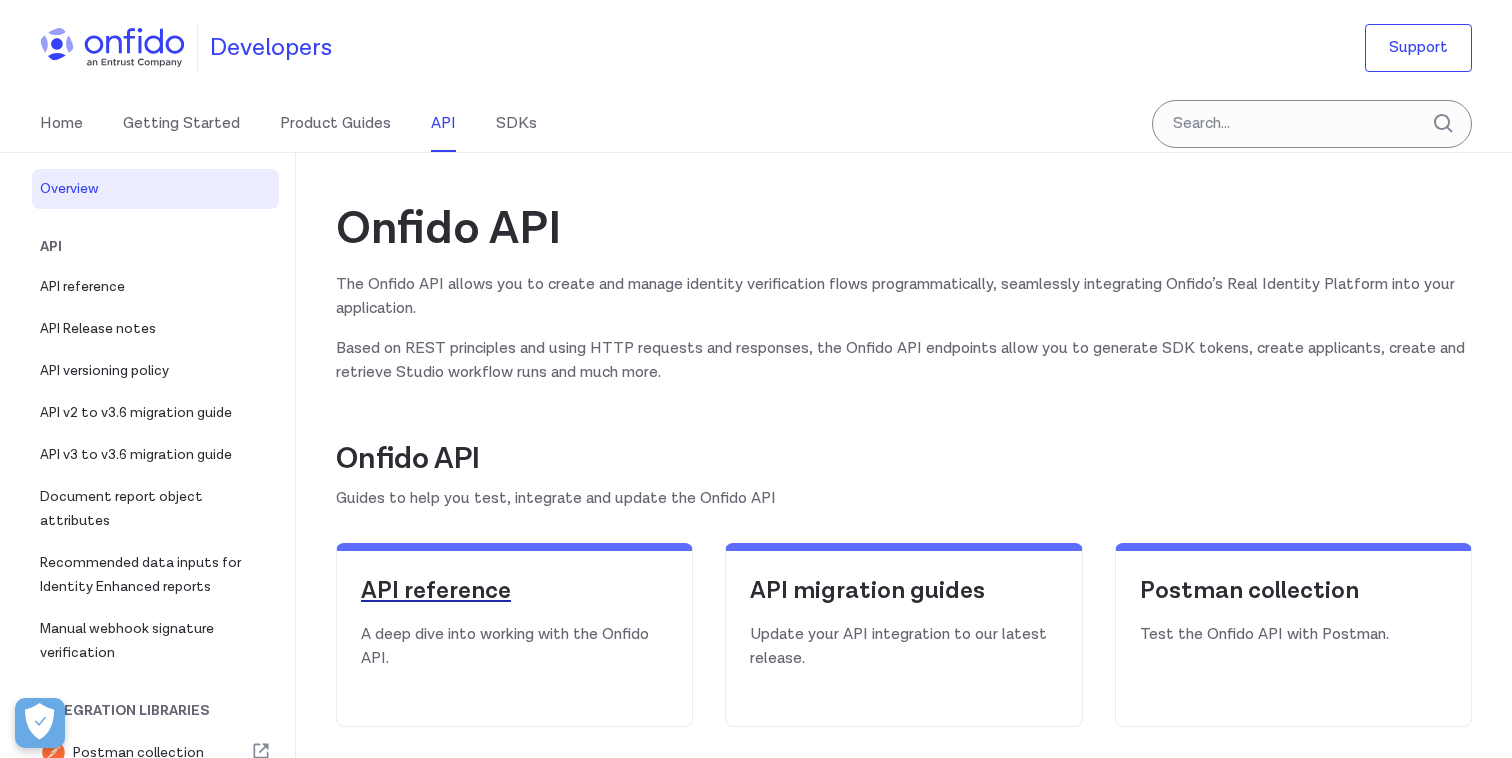 click on "API reference" at bounding box center [514, 591] 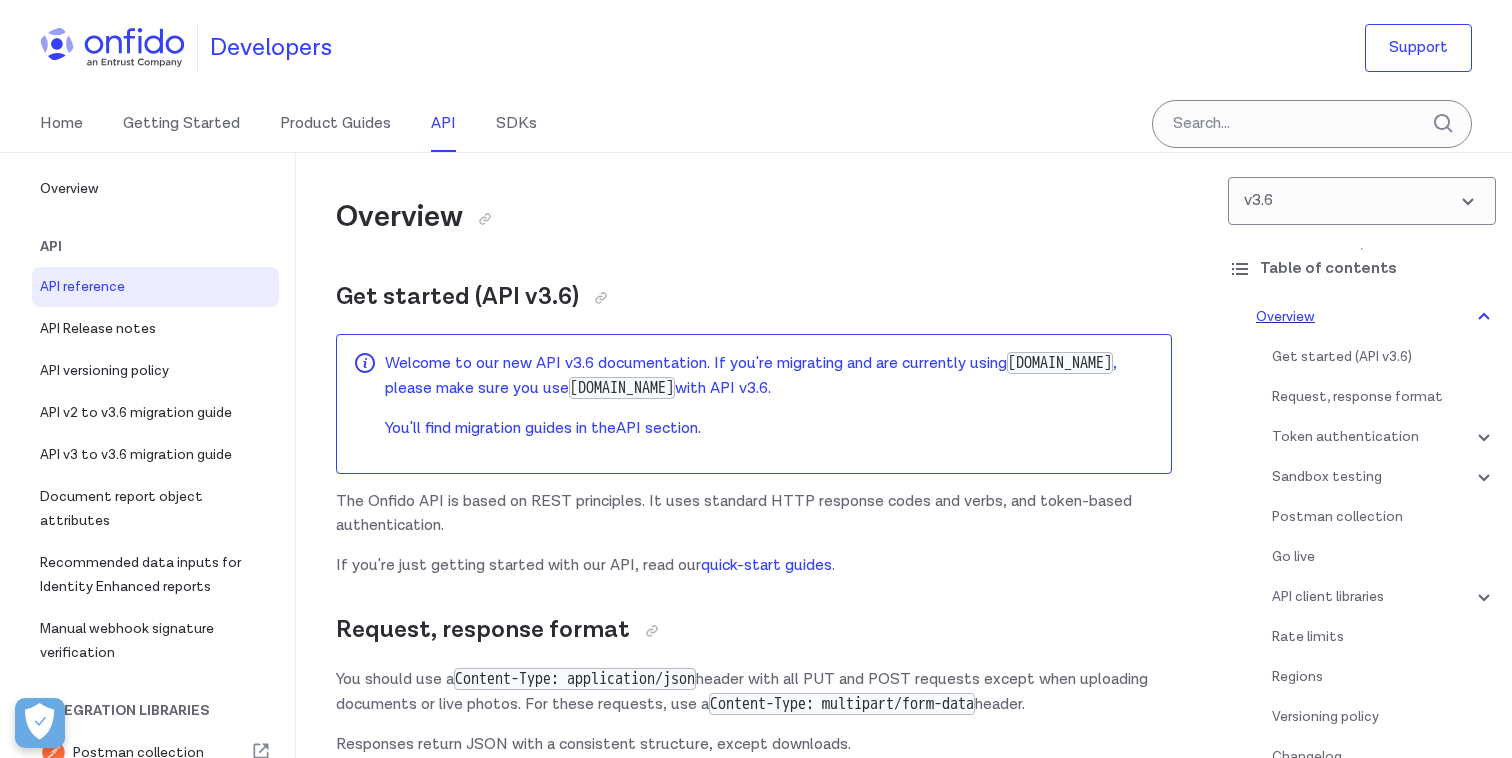 click 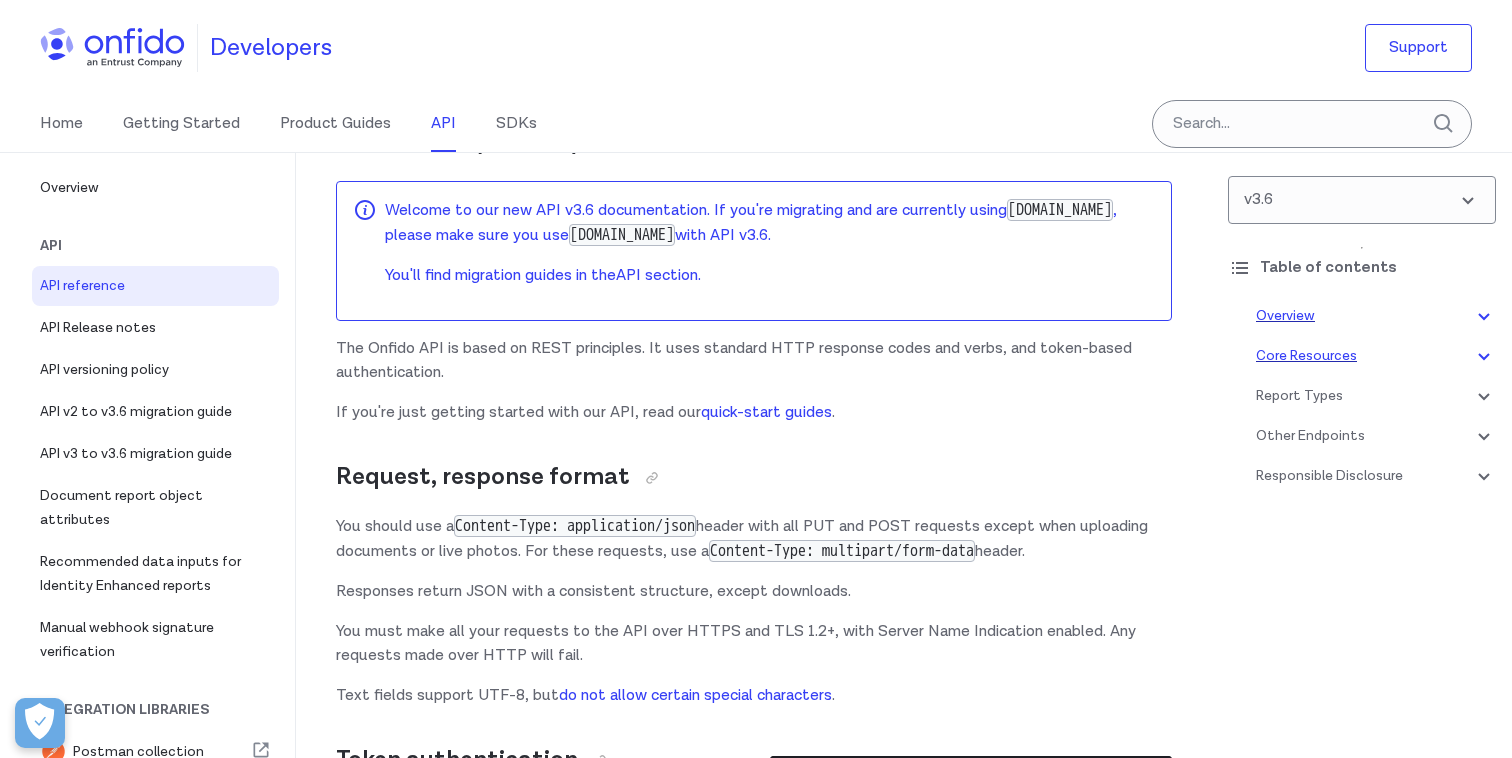 click on "Core Resources" at bounding box center (1376, 356) 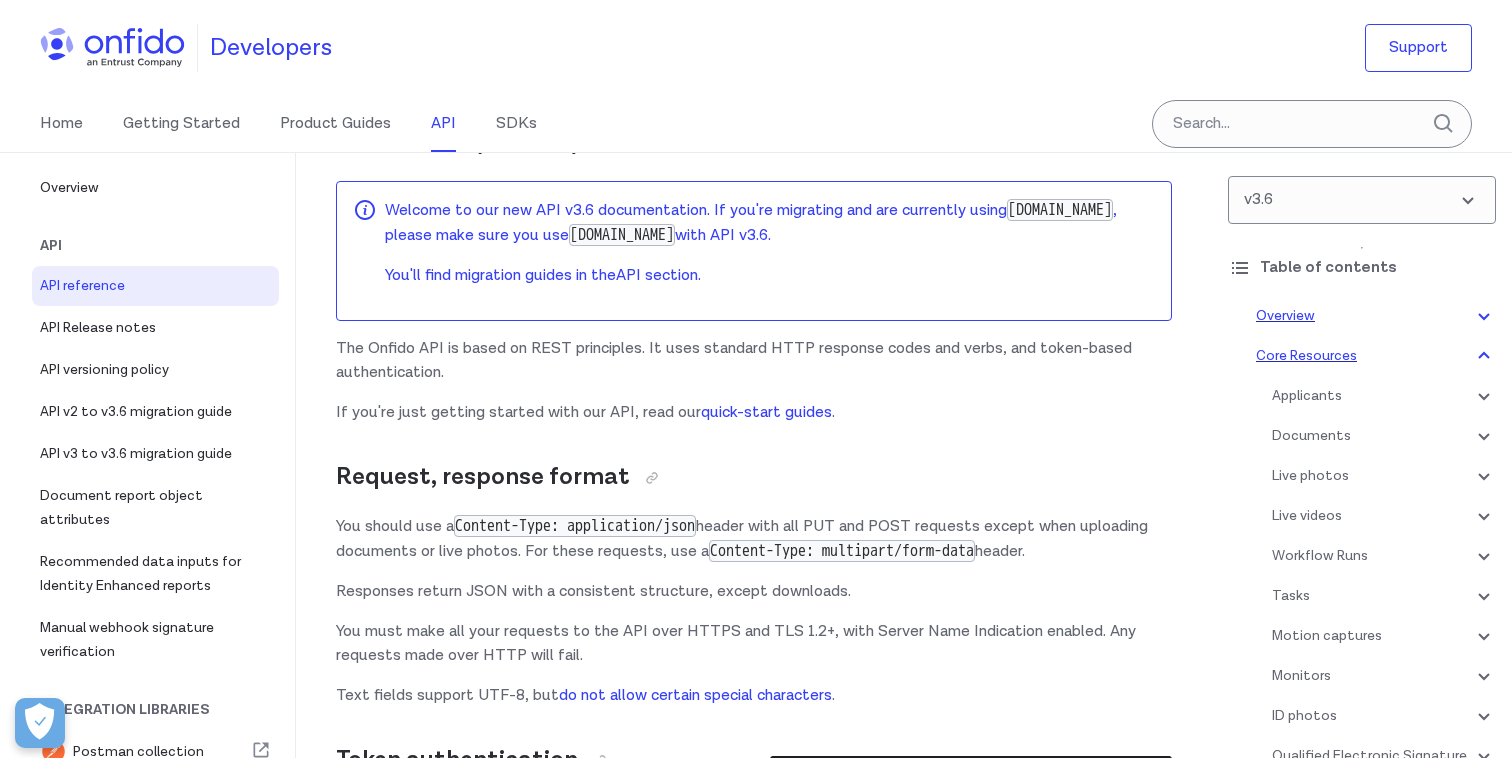 scroll, scrollTop: 19389, scrollLeft: 0, axis: vertical 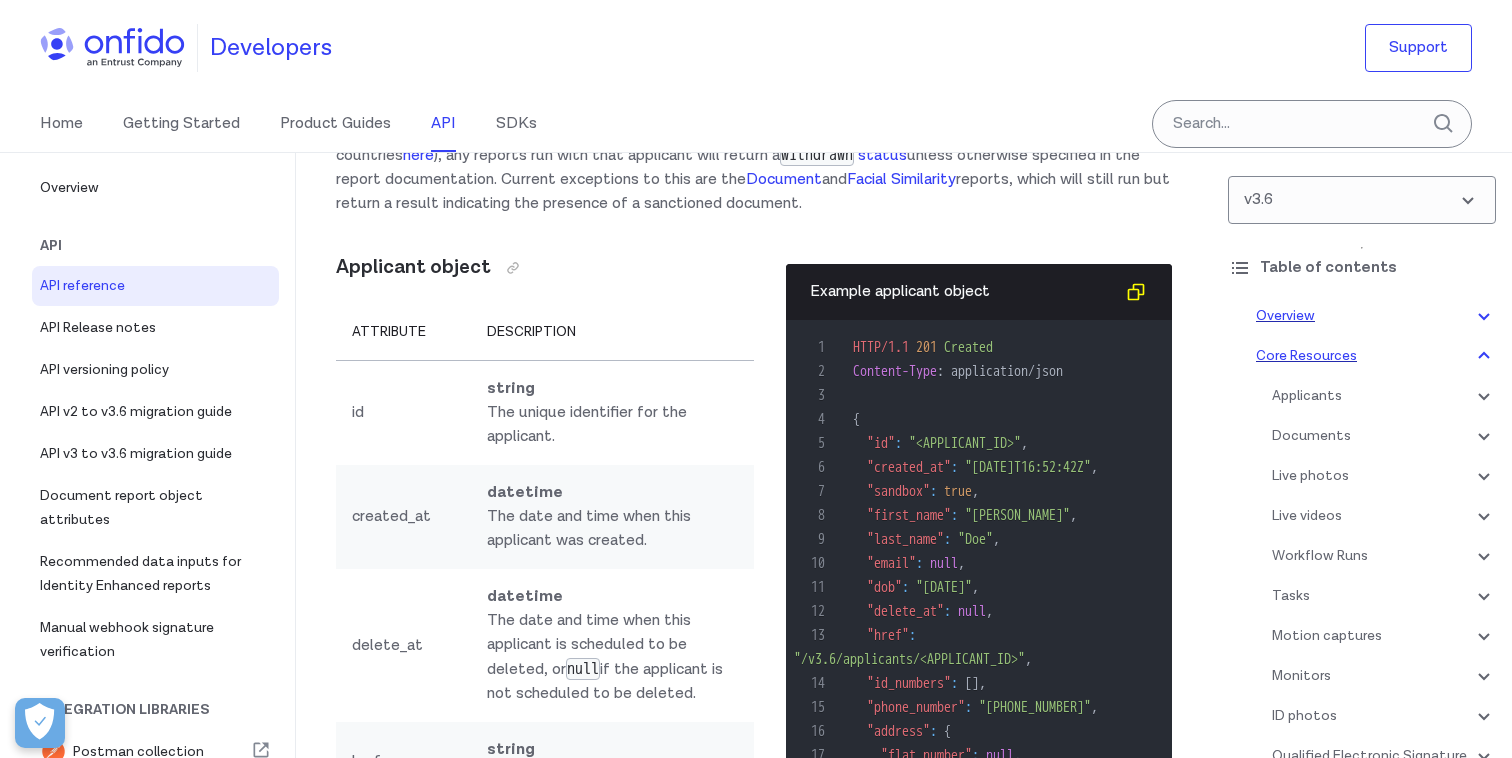 click 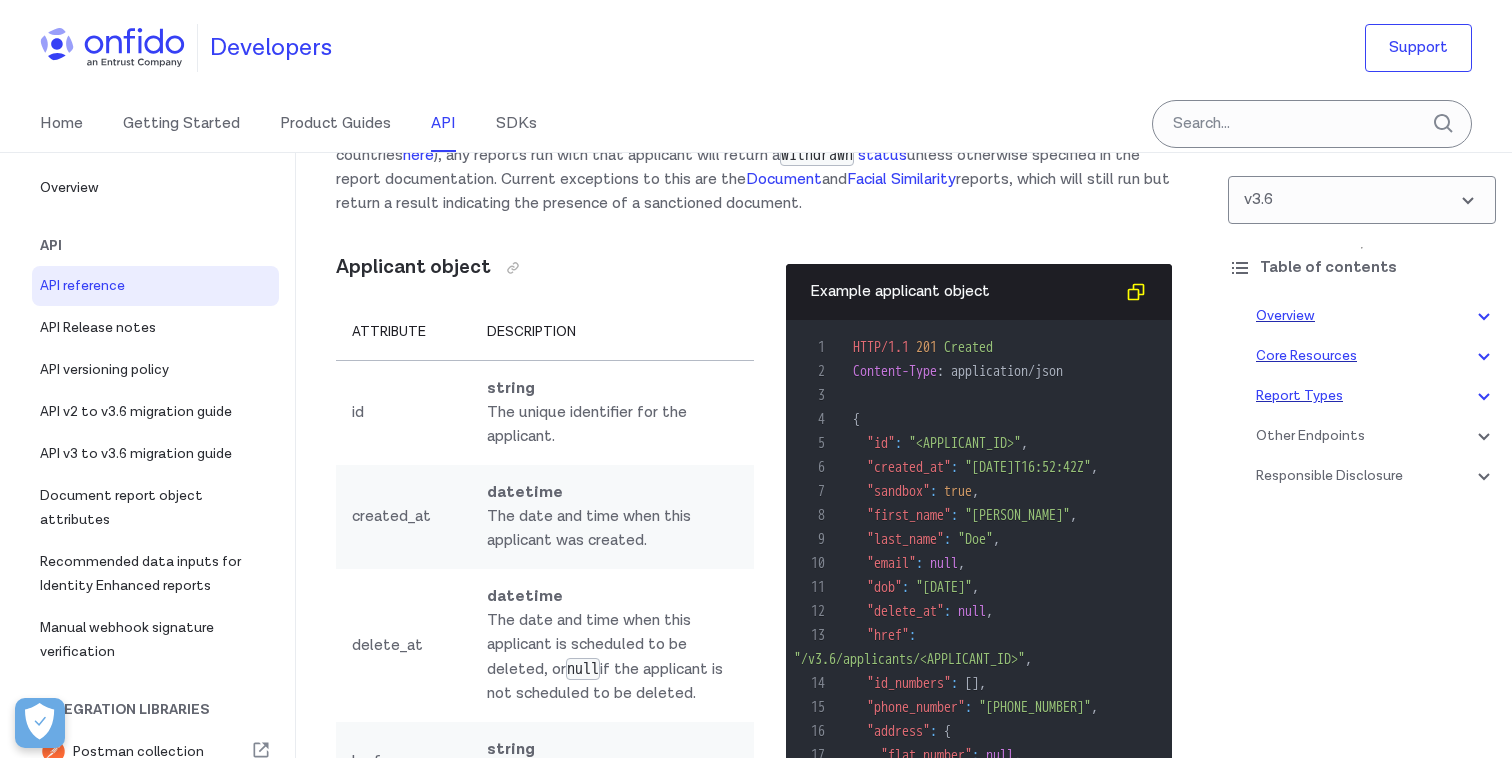 click on "Report Types" at bounding box center (1376, 396) 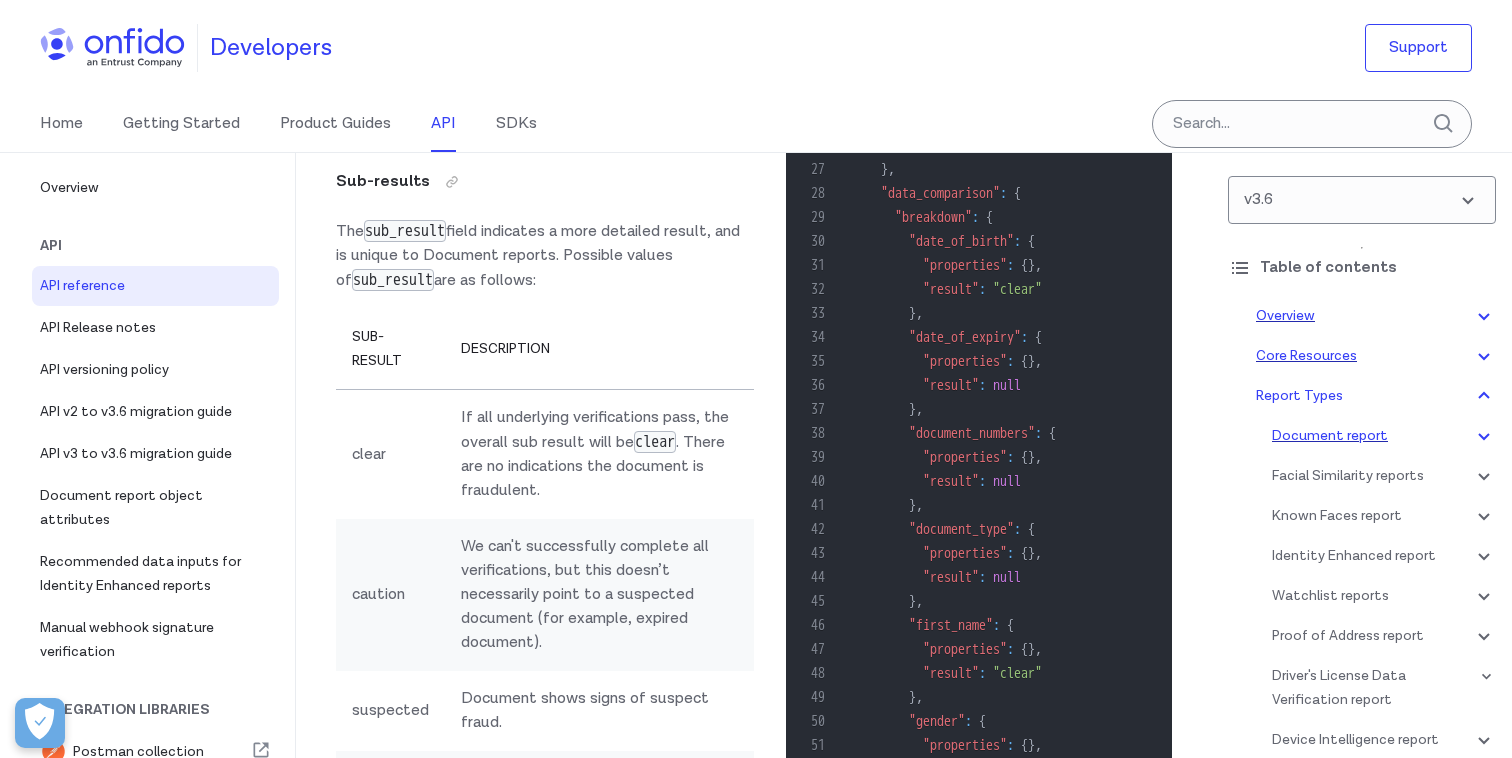 click on "Document report" at bounding box center [1384, 436] 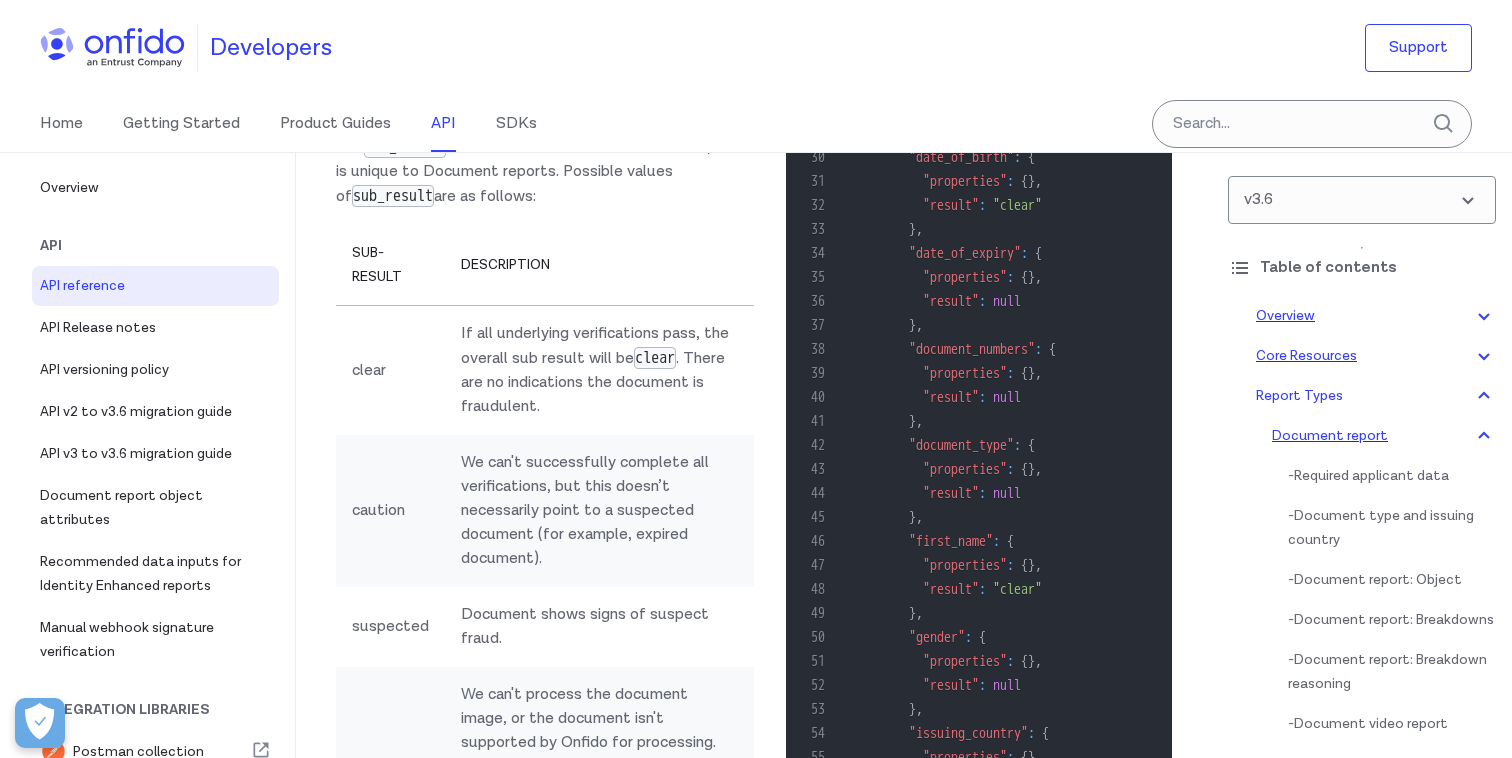 click 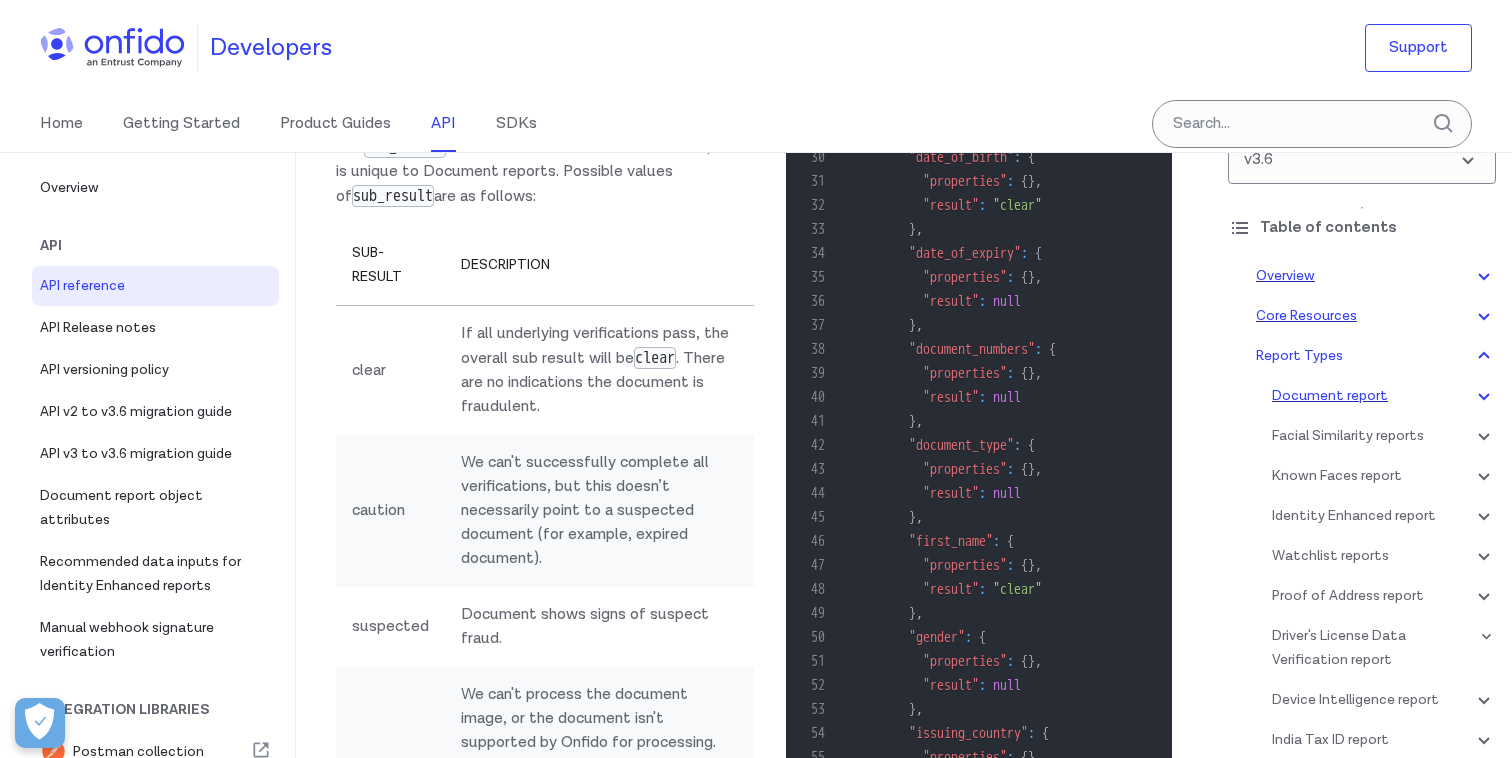 scroll, scrollTop: 42, scrollLeft: 0, axis: vertical 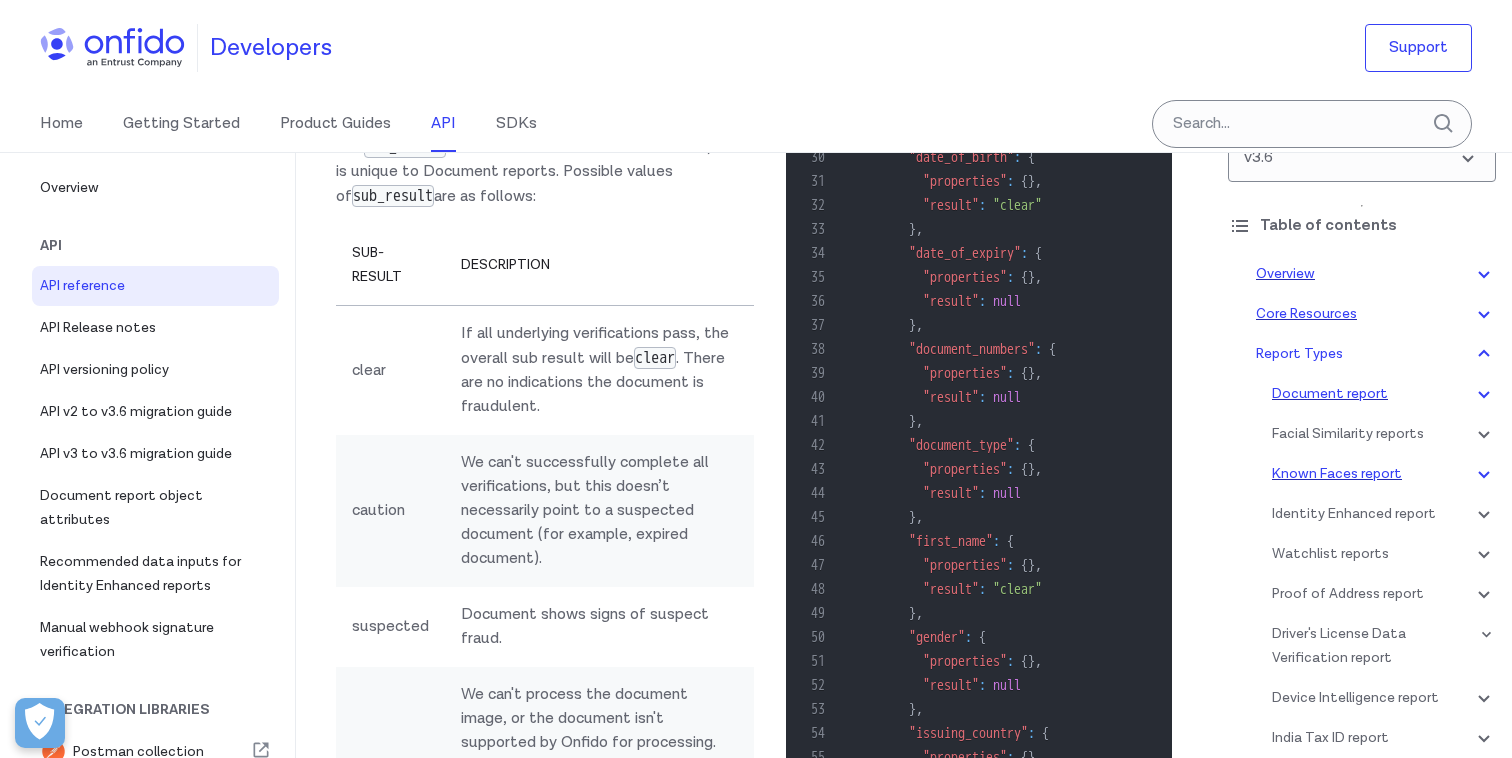 click on "Known Faces report" at bounding box center (1384, 474) 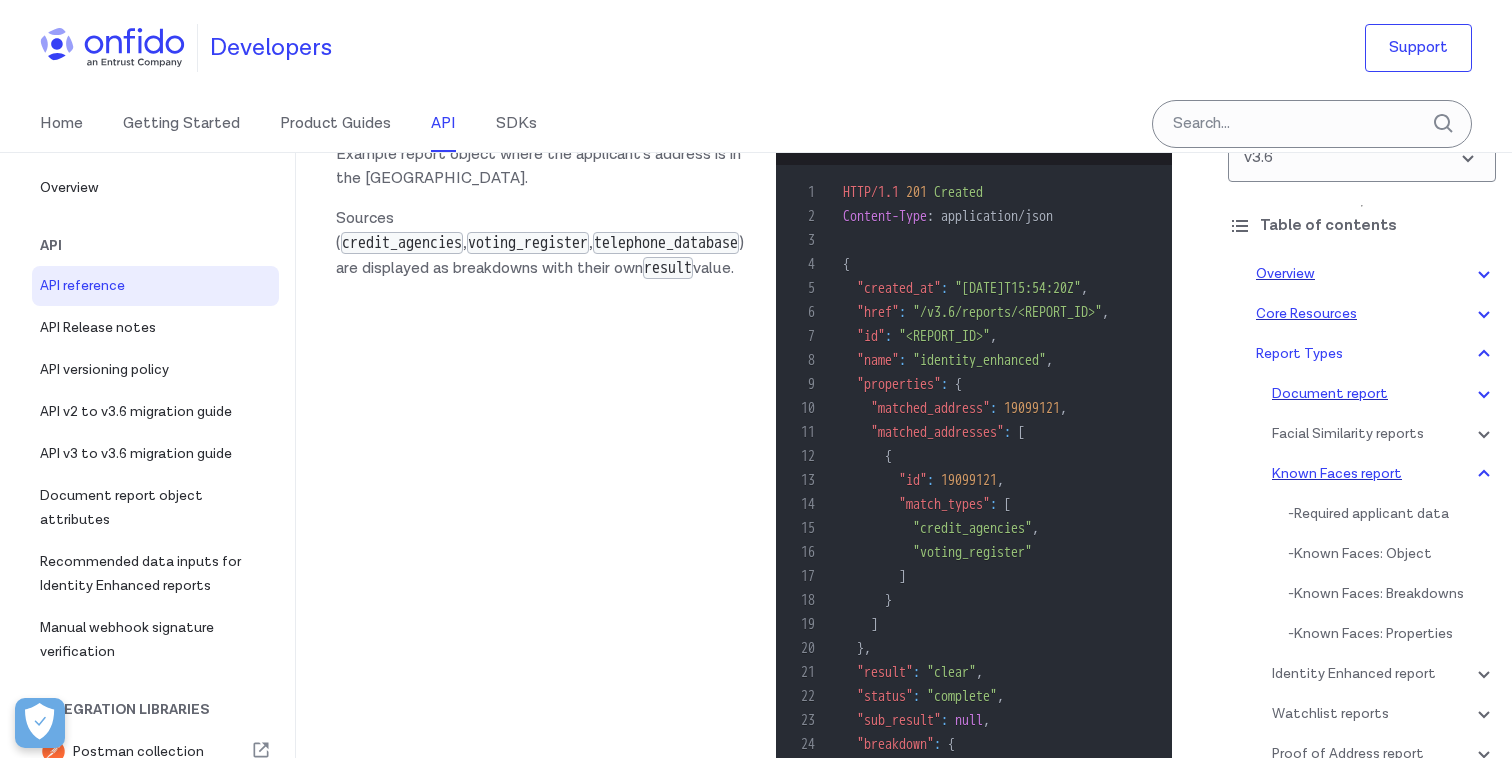 click on "Known Faces report" at bounding box center (1384, 474) 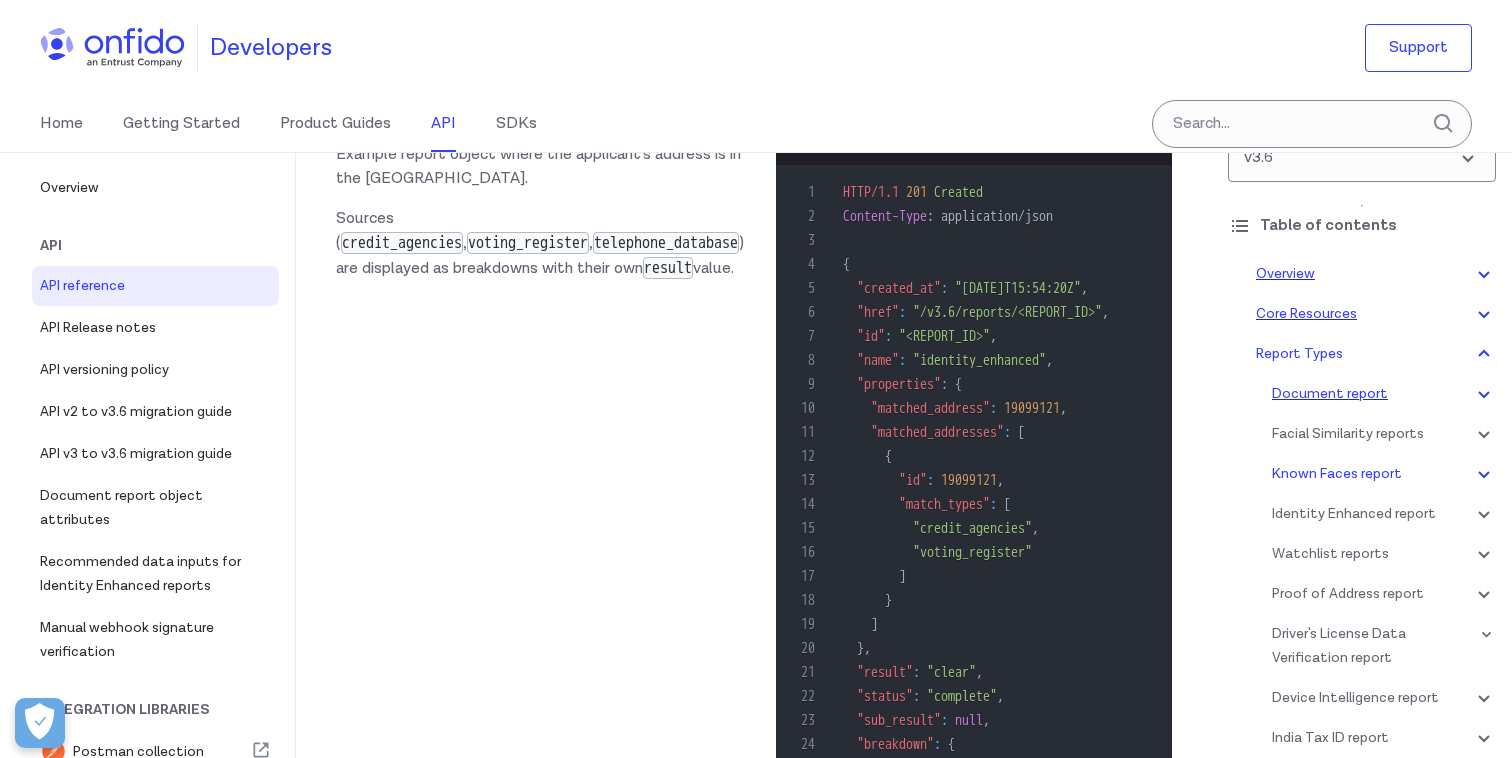 click on "Document report -  Required applicant data -  Document type and issuing country -  Document report: Object -  Document report: Breakdowns -  Document report: Breakdown reasoning -  Document video report -  BETA Document report options Facial Similarity reports -  Required applicant data -  Facial Similarity Photo -  Photo Fully Auto -  Facial Similarity Video -  Facial Similarity Motion -  Suggested client actions Known Faces report -  Required applicant data -  Known Faces: Object -  Known Faces: Breakdowns -  Known Faces: Properties Identity Enhanced report -  Required applicant data -  Supported countries for Identity Enhanced -  Identity Enhanced: Report object -  Identity Enhanced report custom logic Watchlist reports -  Watchlist AML -  Watchlist Enhanced -  Watchlist Standard -  Watchlist PEPs Only -  Watchlist Sanctions Only Proof of Address report -  Supported issuing countries -  Required applicant data -  Supported document types -  Proof of Address: Breakdowns -  Proof of Address: Properties -  -" at bounding box center (1384, 566) 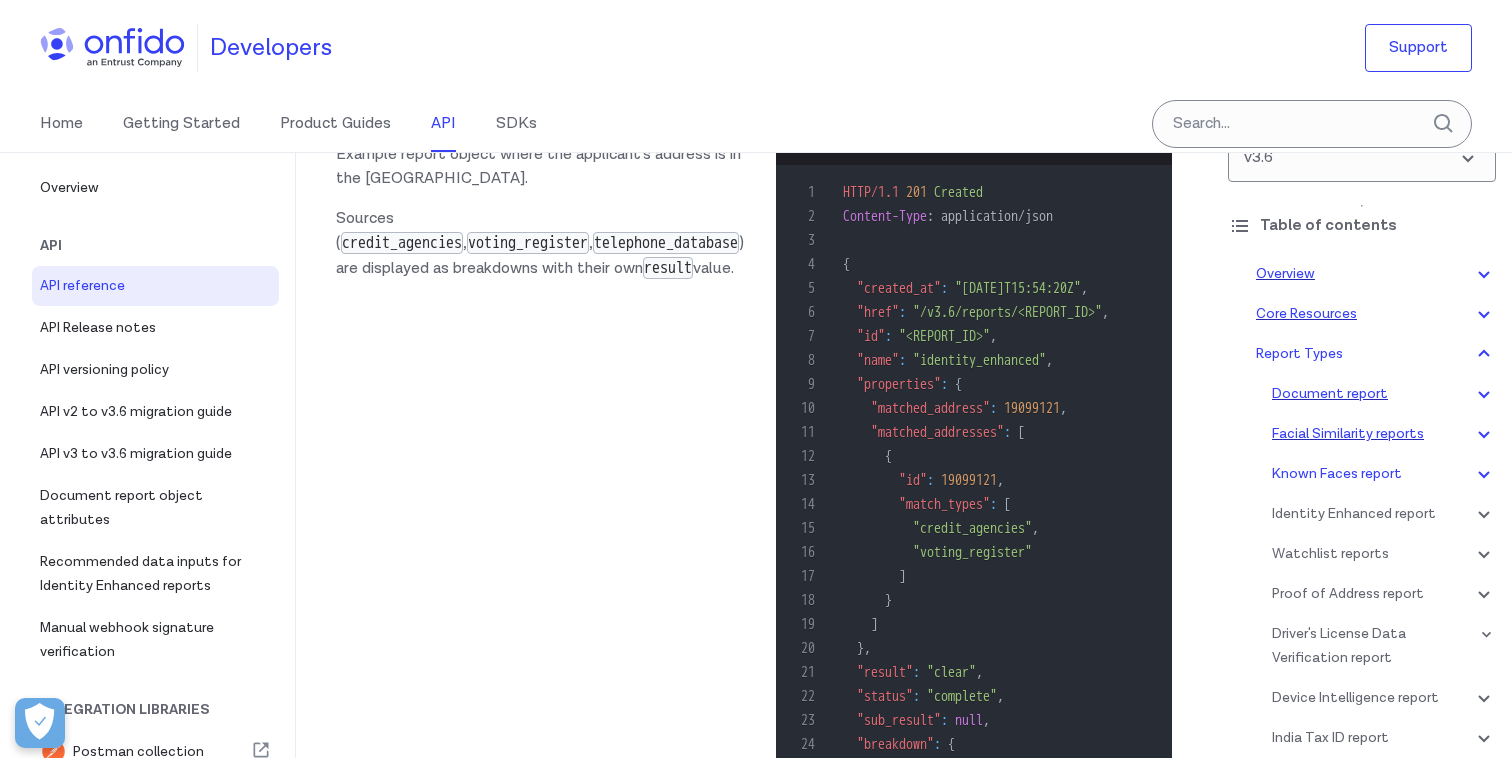 click on "Facial Similarity reports" at bounding box center (1384, 434) 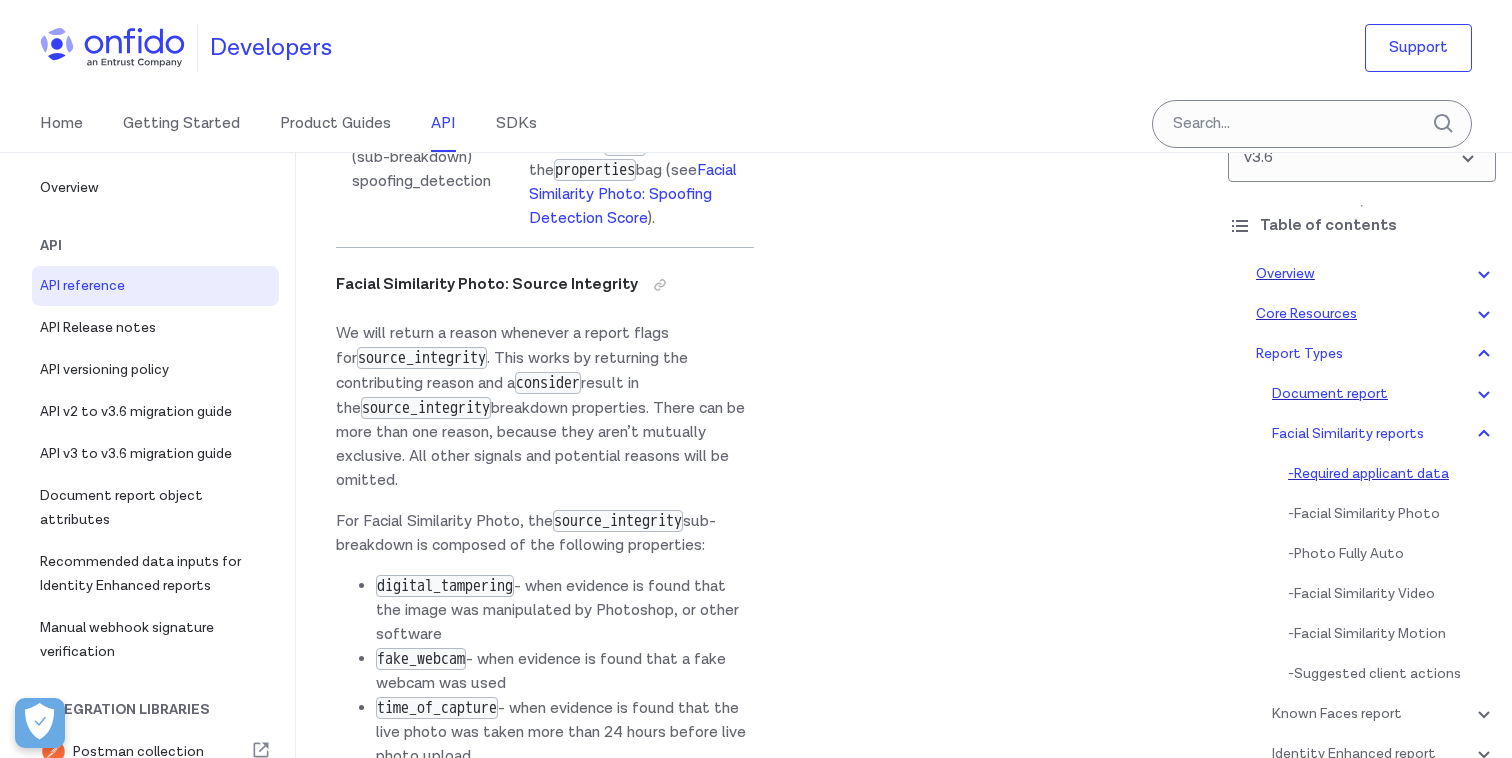 click on "-  Required applicant data" at bounding box center (1392, 474) 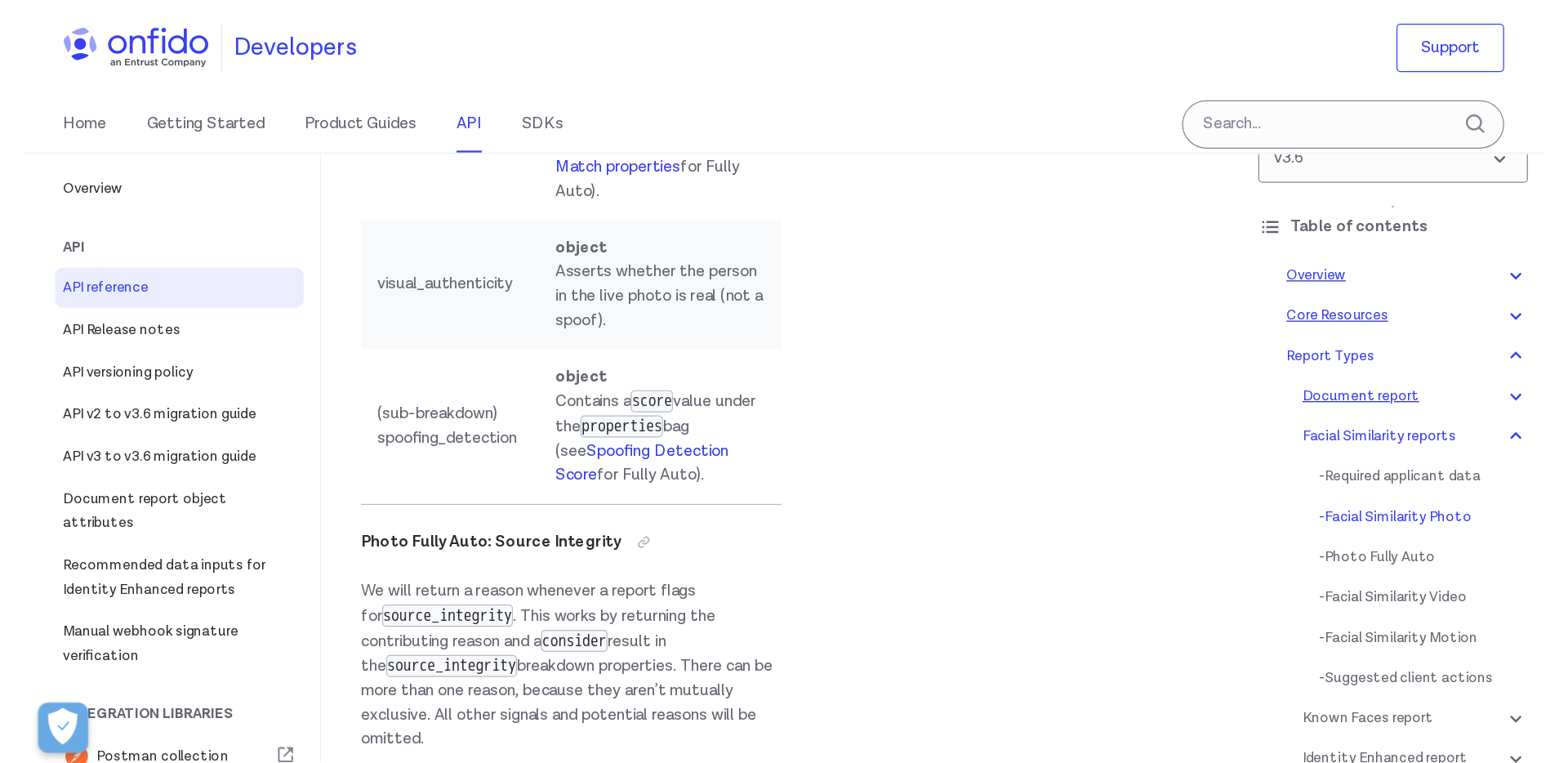 scroll, scrollTop: 74663, scrollLeft: 0, axis: vertical 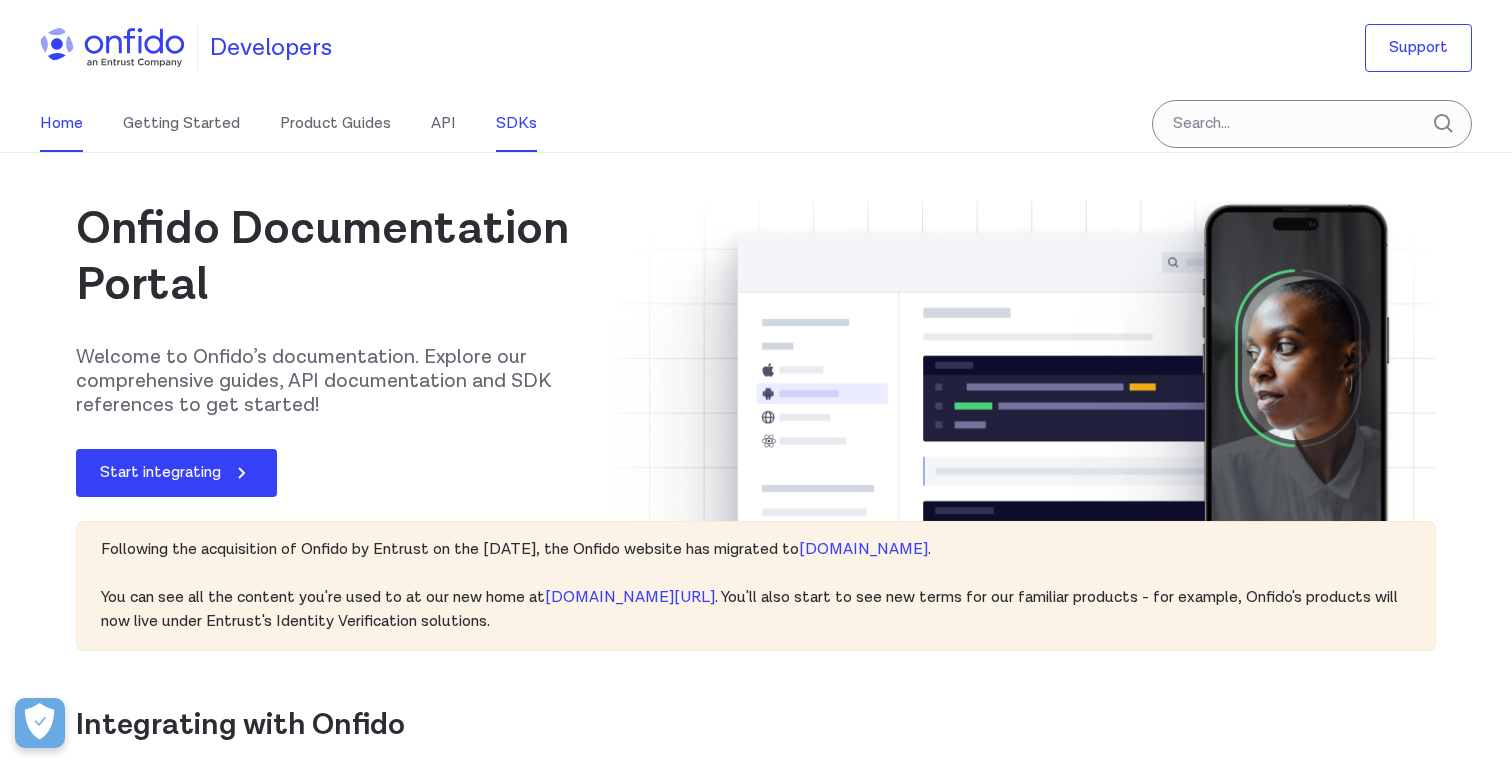 click on "SDKs" at bounding box center [516, 124] 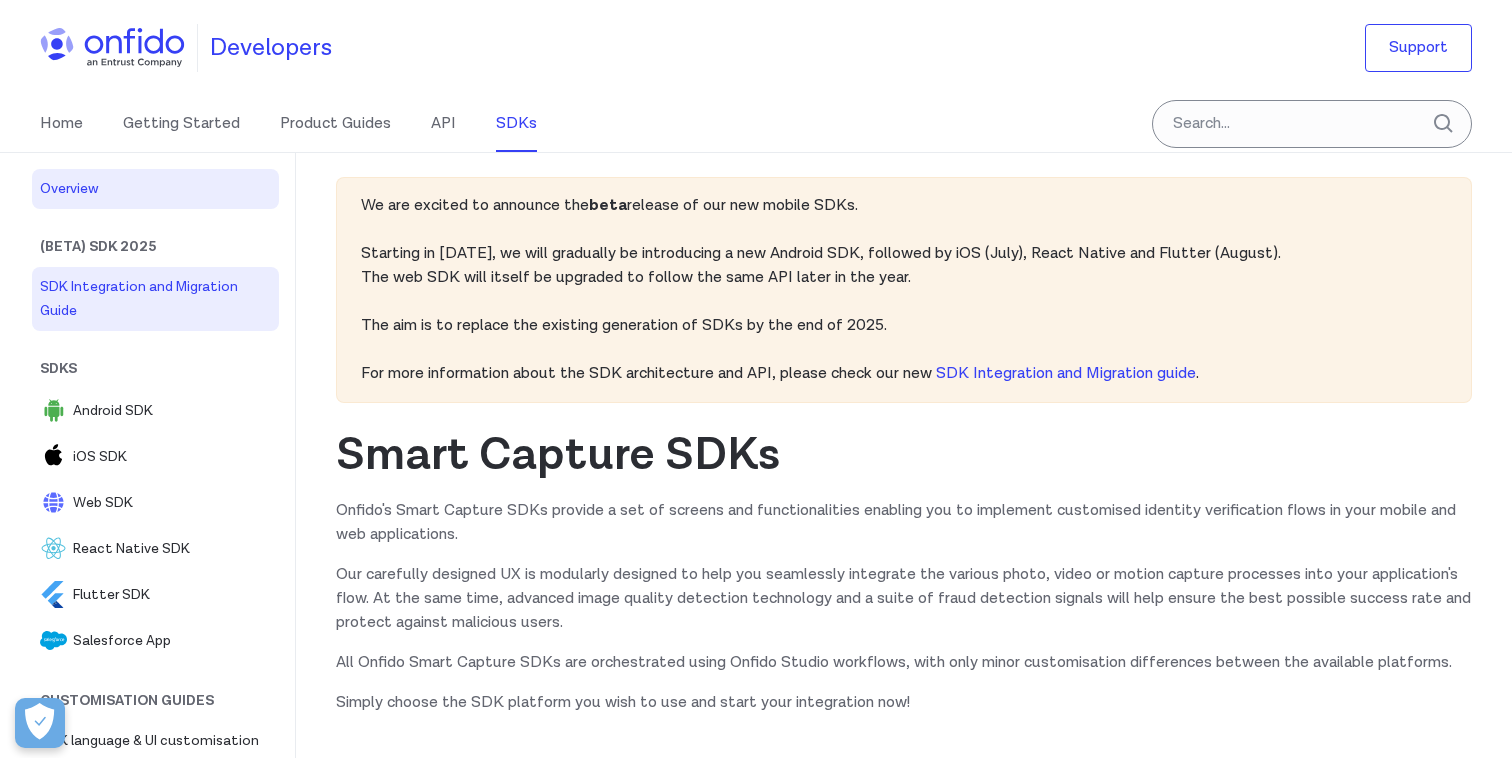 scroll, scrollTop: 0, scrollLeft: 0, axis: both 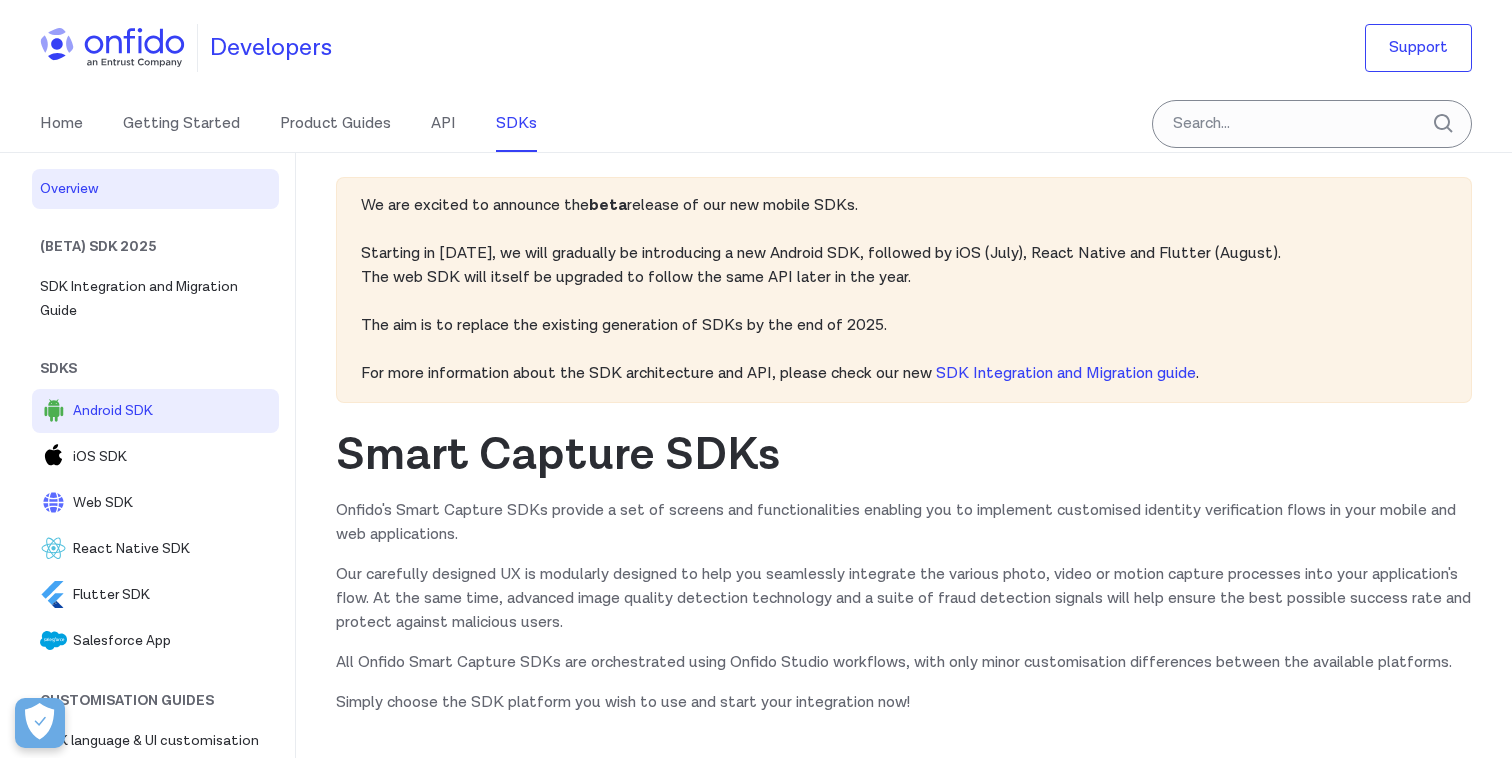 click on "Android SDK" at bounding box center (155, 411) 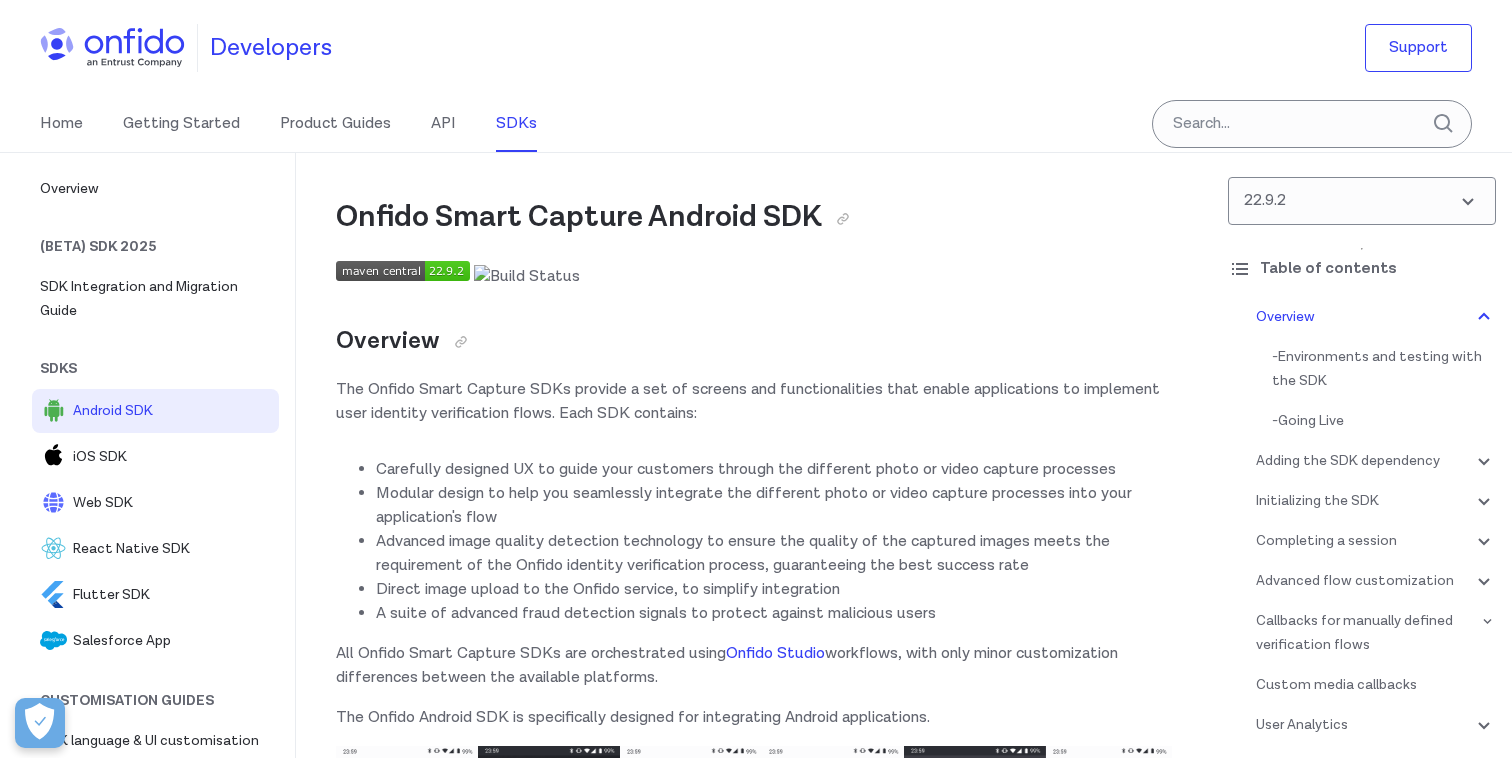 scroll, scrollTop: 0, scrollLeft: 0, axis: both 